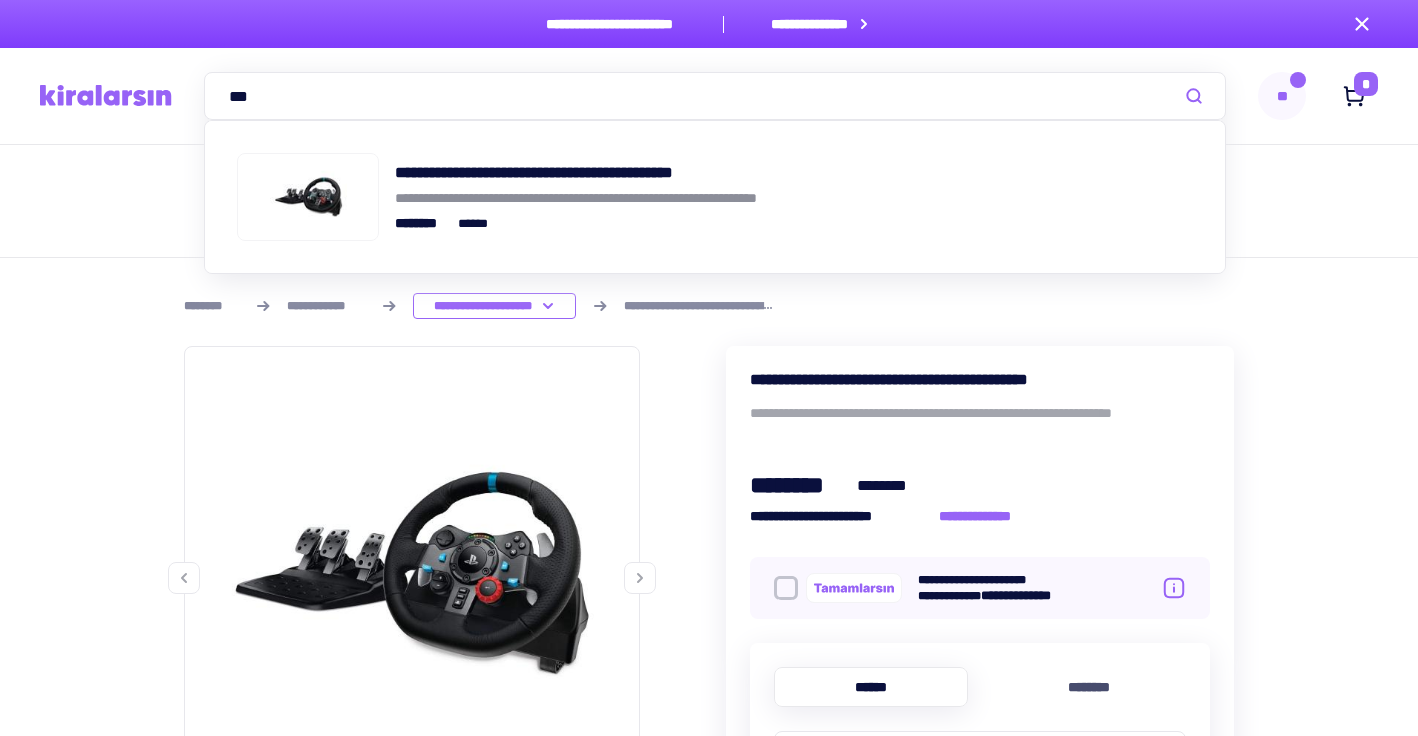 scroll, scrollTop: 0, scrollLeft: 0, axis: both 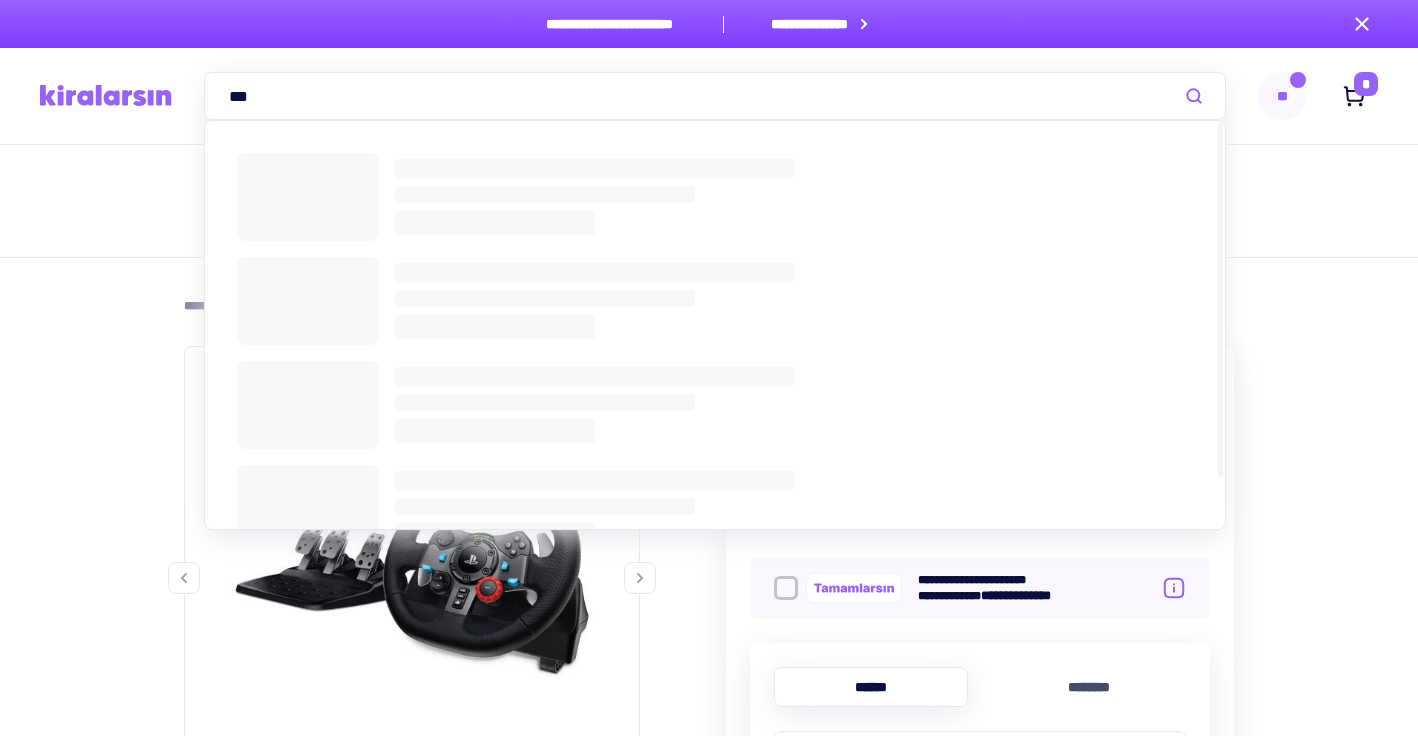 type on "***" 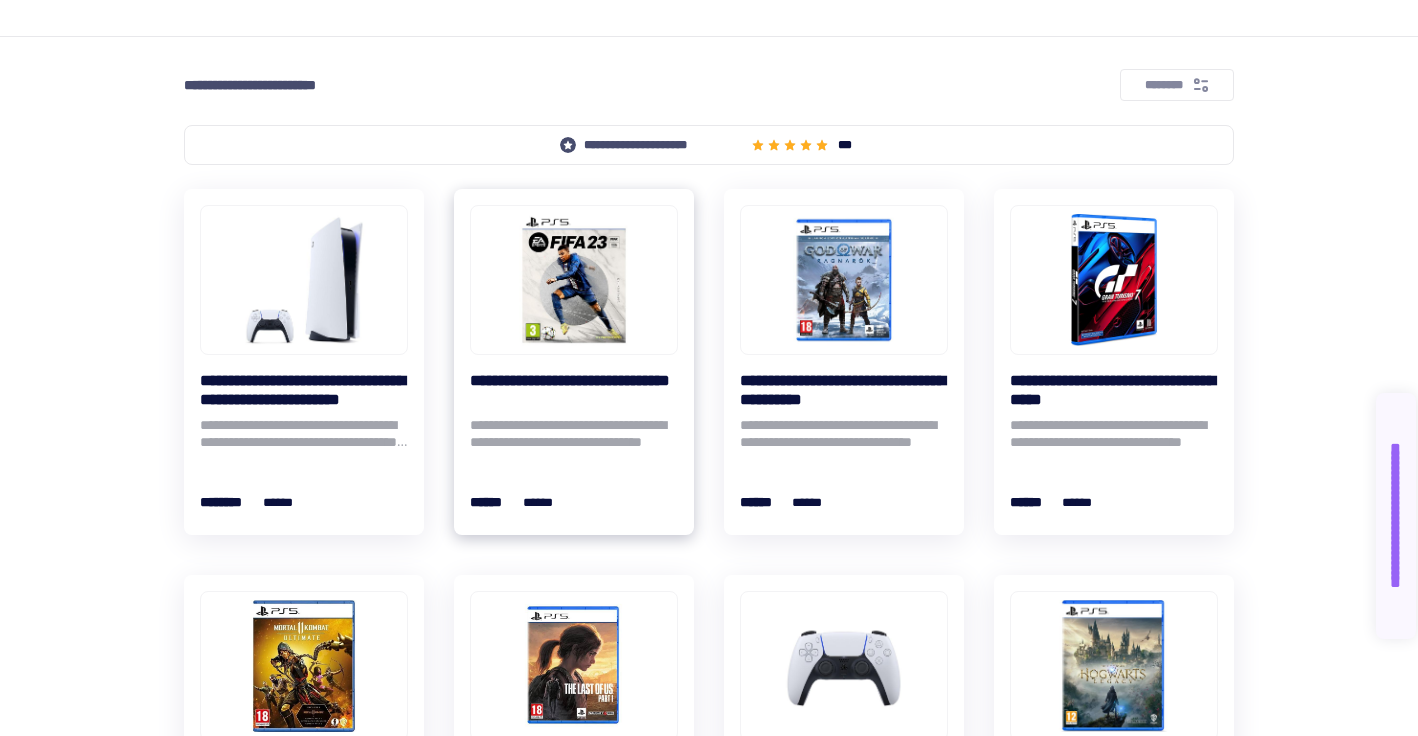 scroll, scrollTop: 222, scrollLeft: 0, axis: vertical 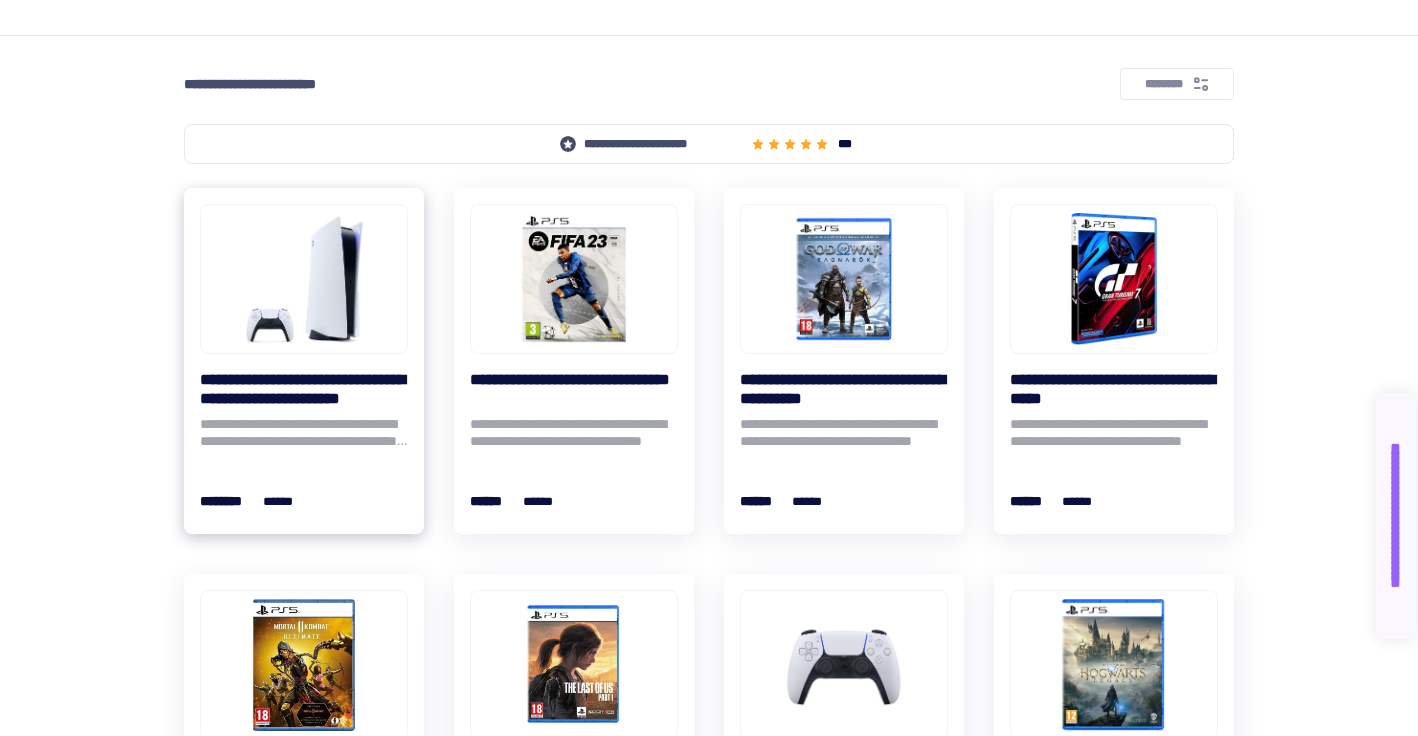 click on "**********" at bounding box center (304, 389) 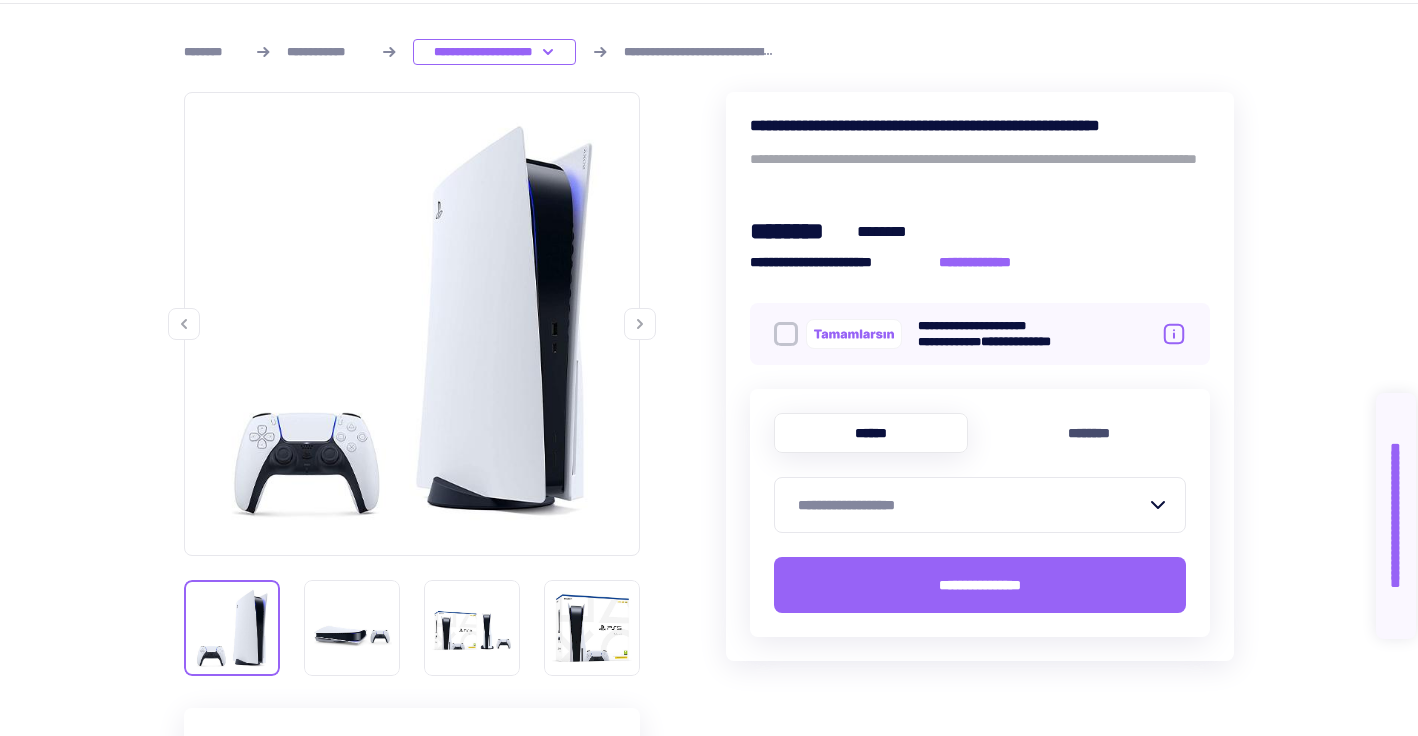scroll, scrollTop: 452, scrollLeft: 0, axis: vertical 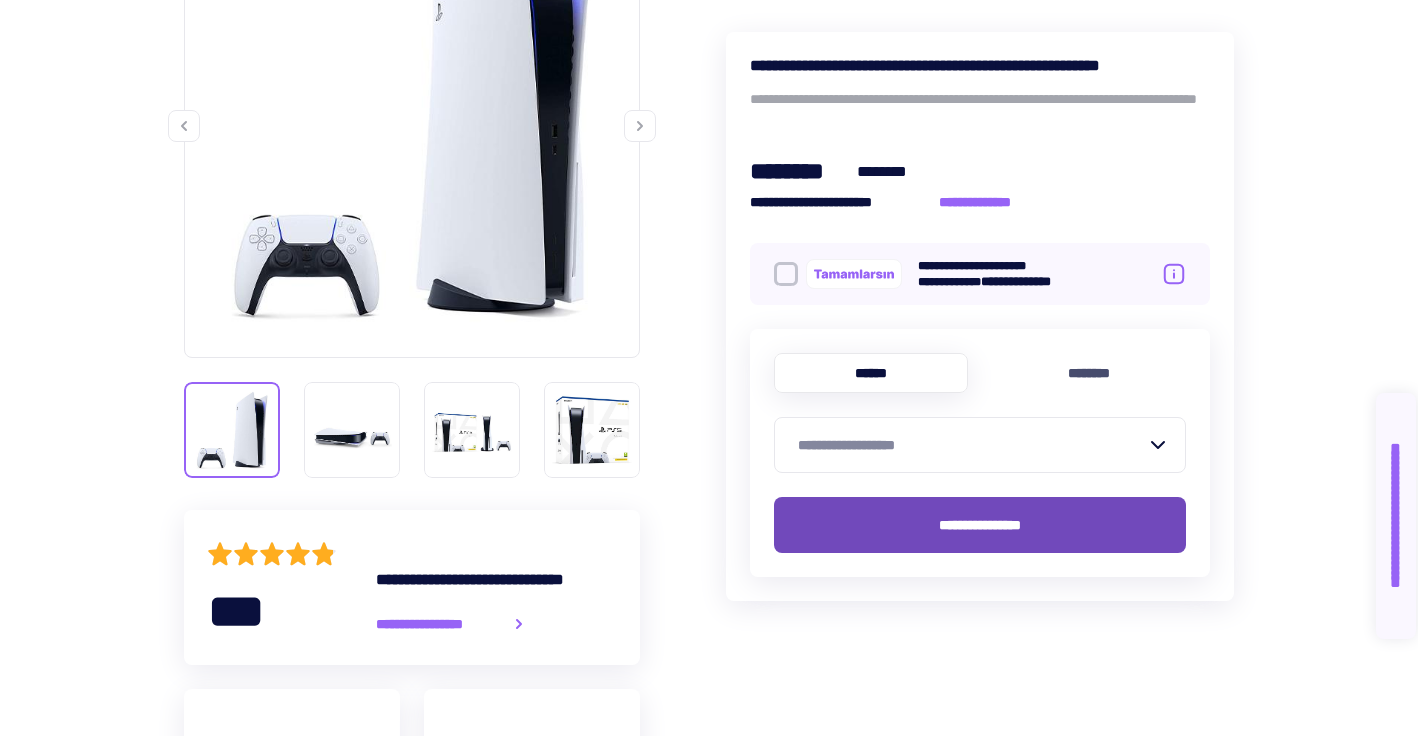 click on "**********" at bounding box center (980, 525) 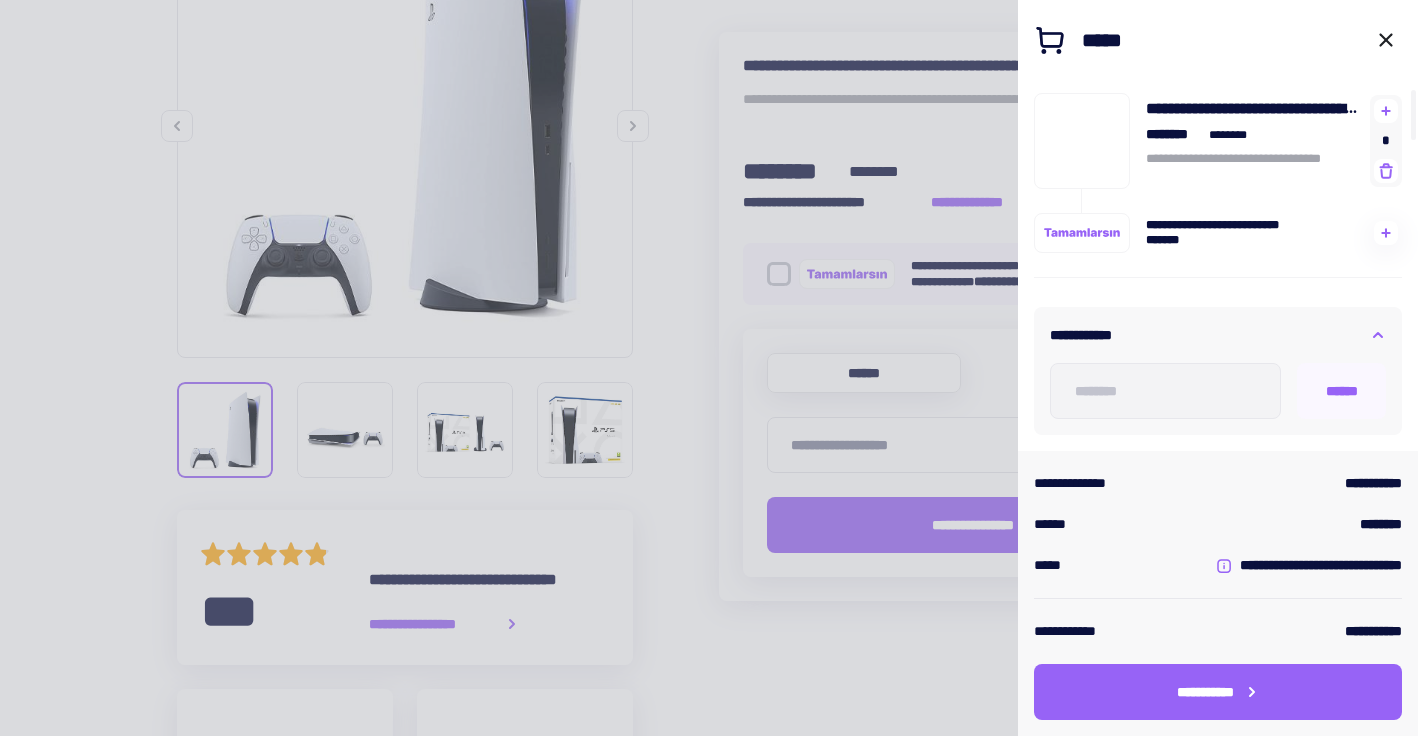 scroll, scrollTop: 600, scrollLeft: 0, axis: vertical 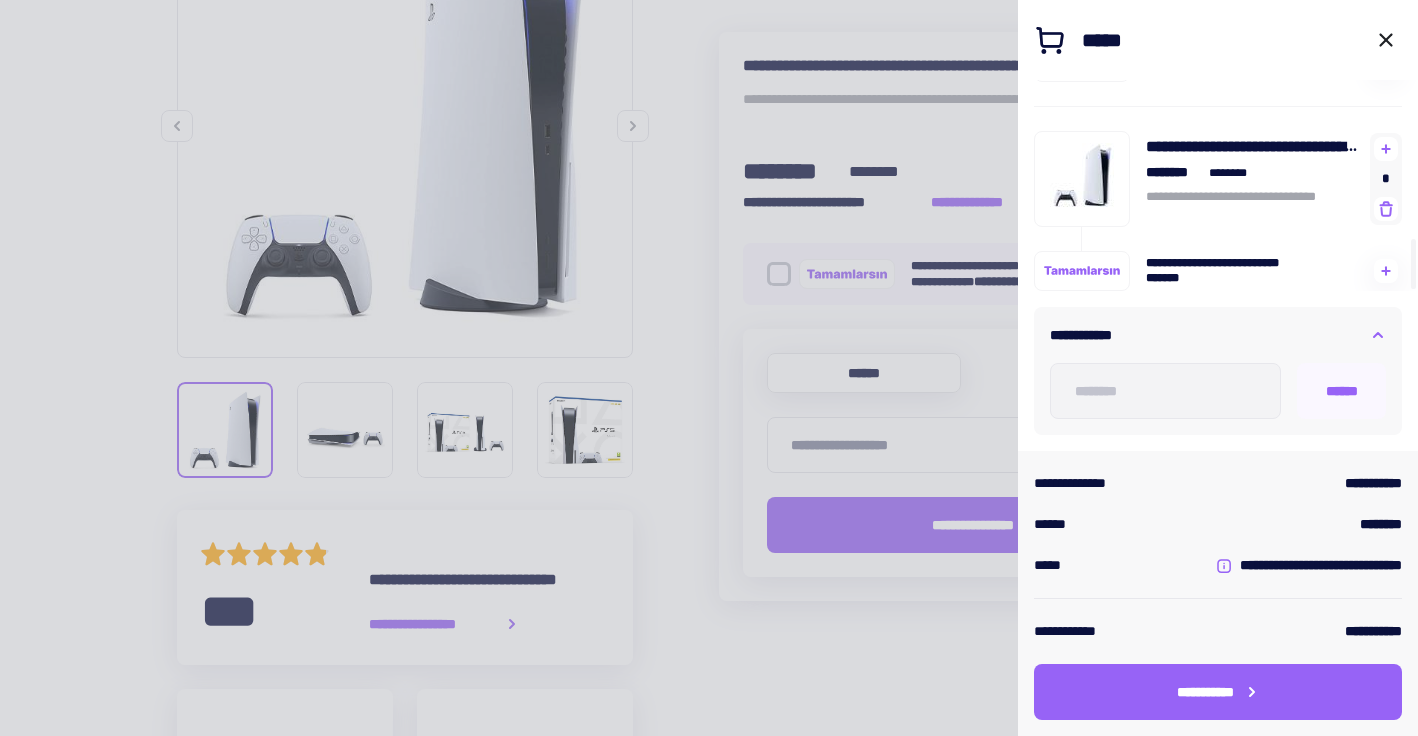 click at bounding box center (709, 368) 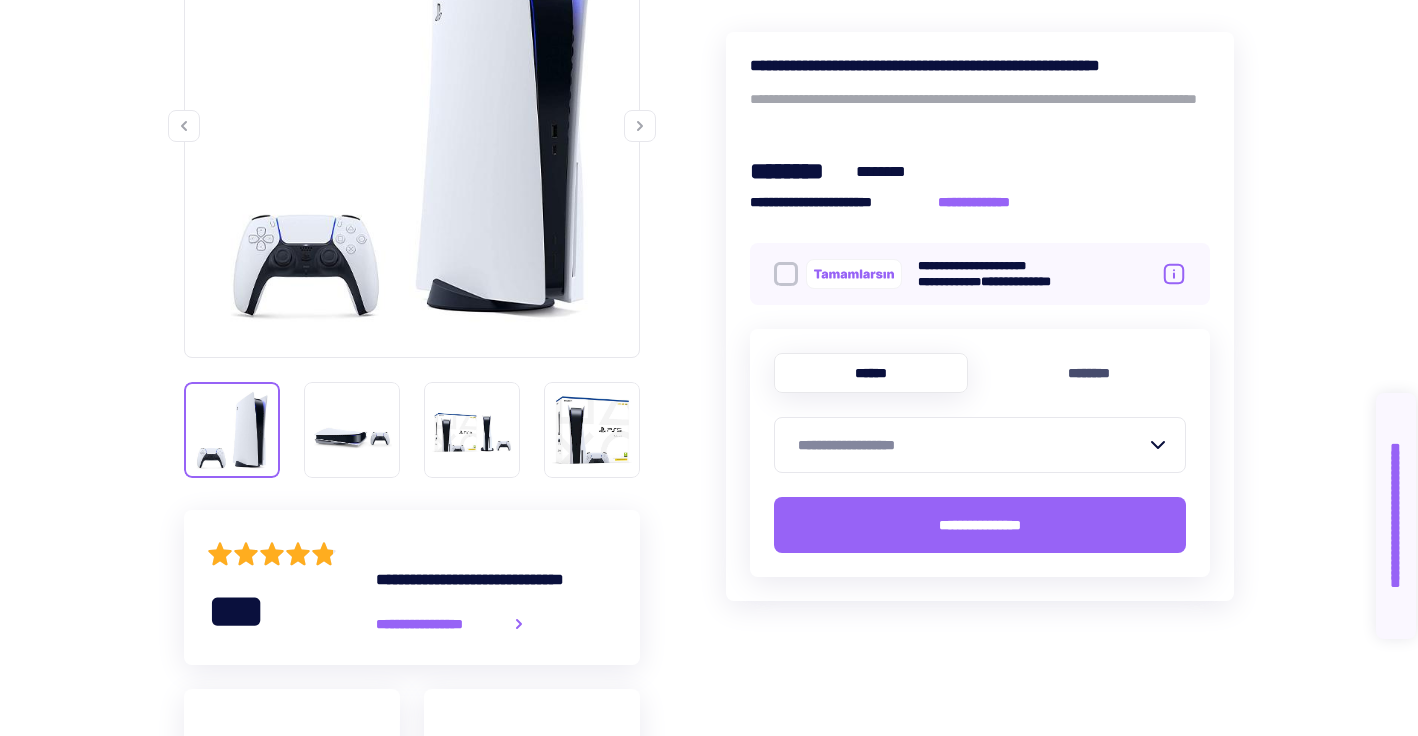 scroll, scrollTop: 0, scrollLeft: 0, axis: both 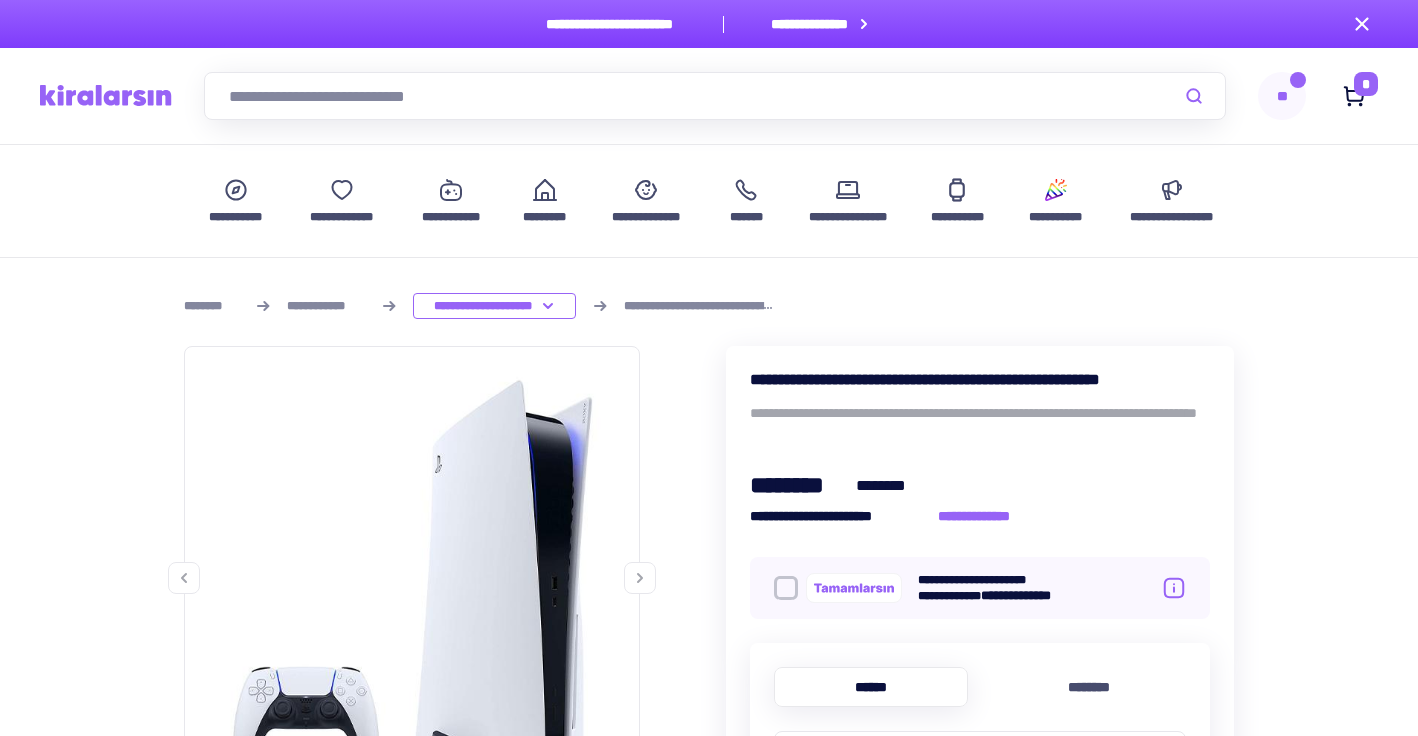 click at bounding box center (715, 96) 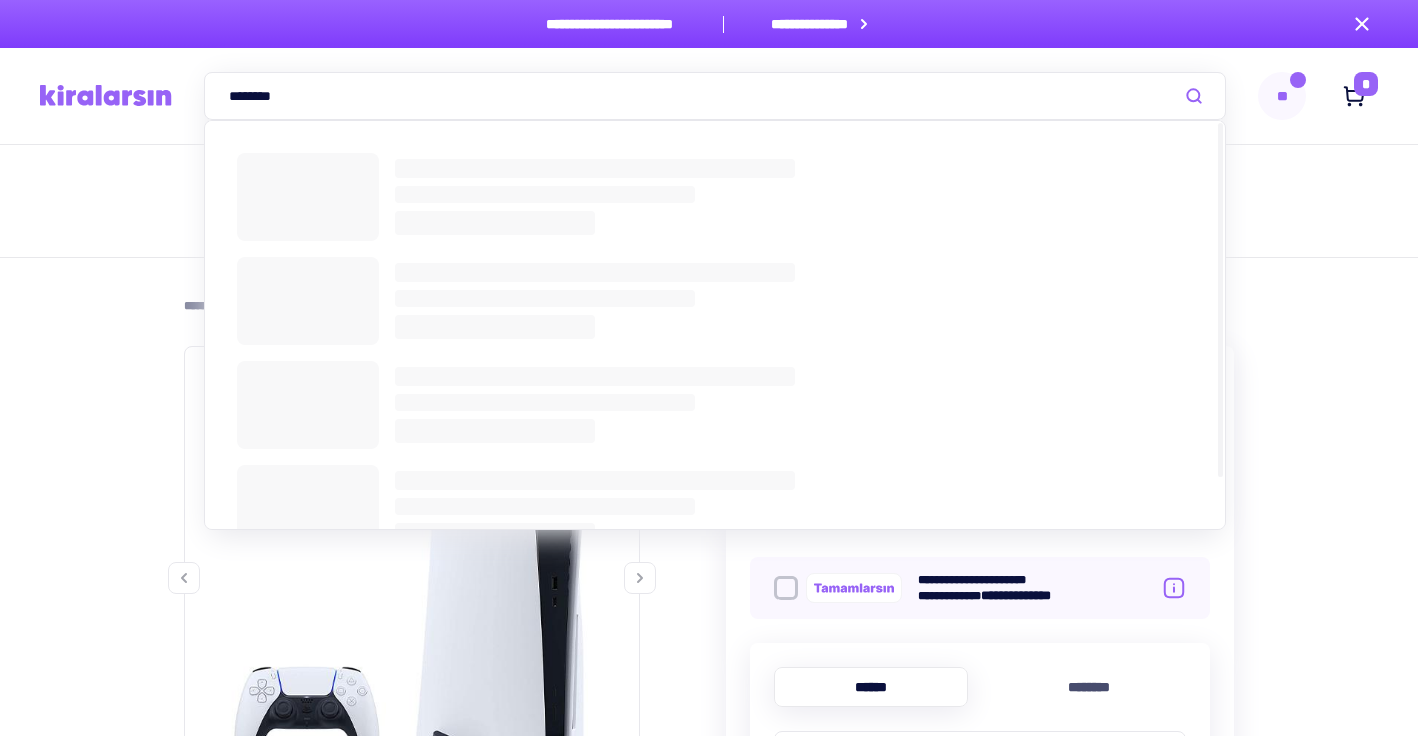 type on "********" 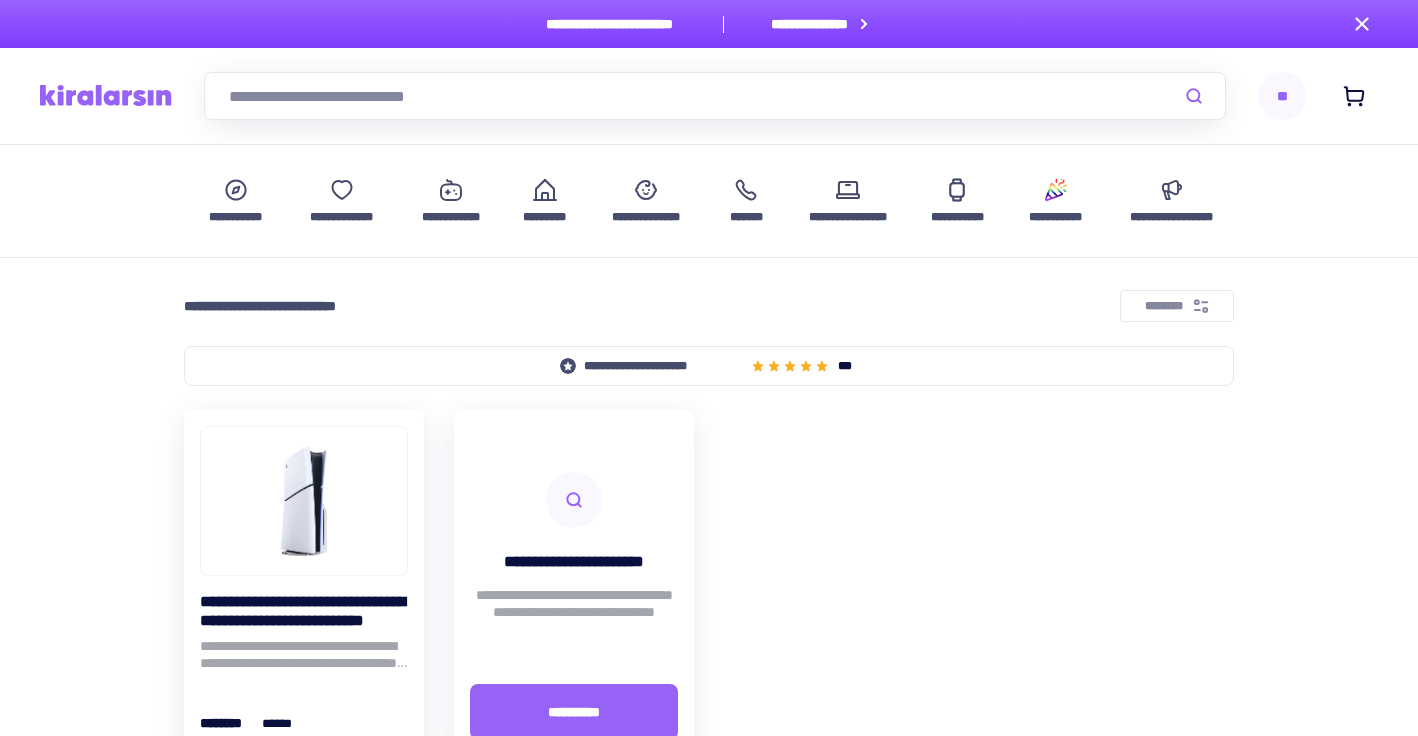 scroll, scrollTop: 0, scrollLeft: 0, axis: both 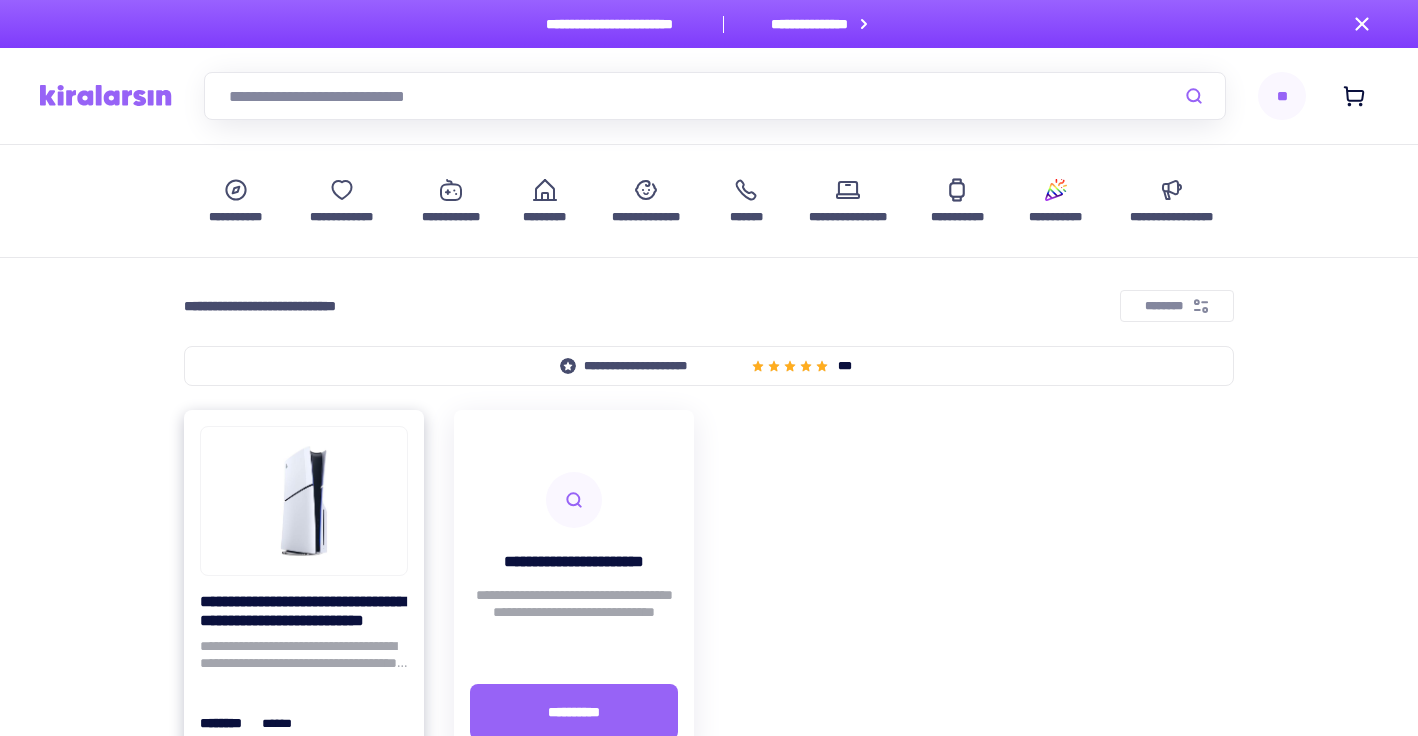 click at bounding box center [304, 501] 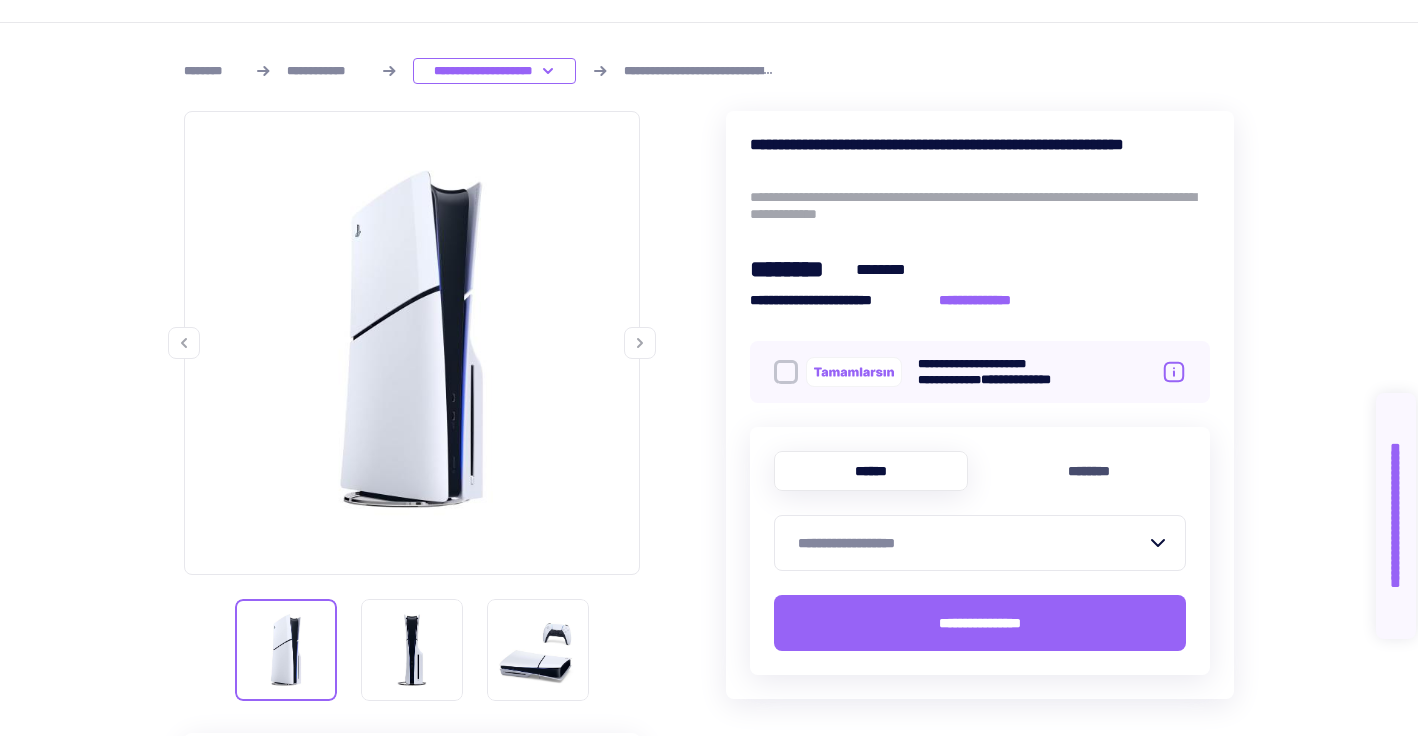 scroll, scrollTop: 393, scrollLeft: 0, axis: vertical 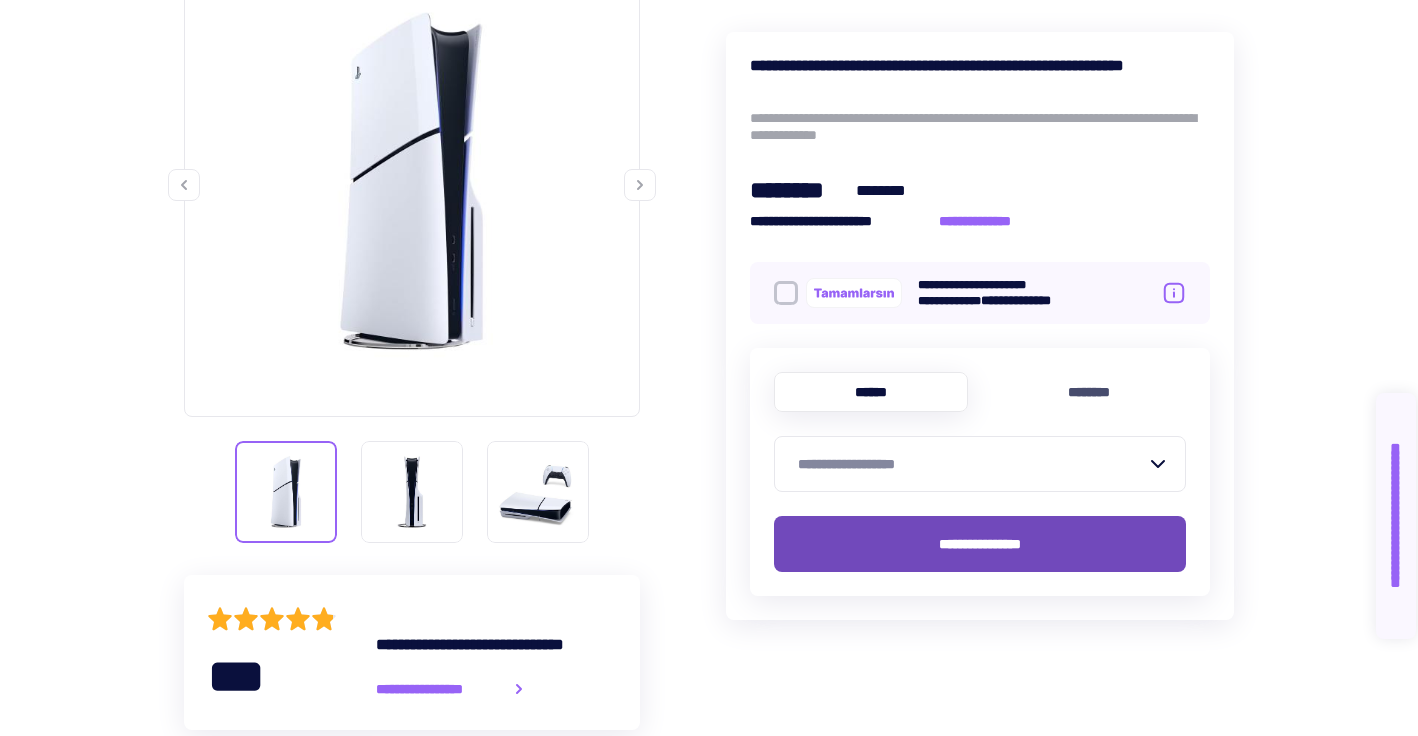 click on "**********" at bounding box center [980, 544] 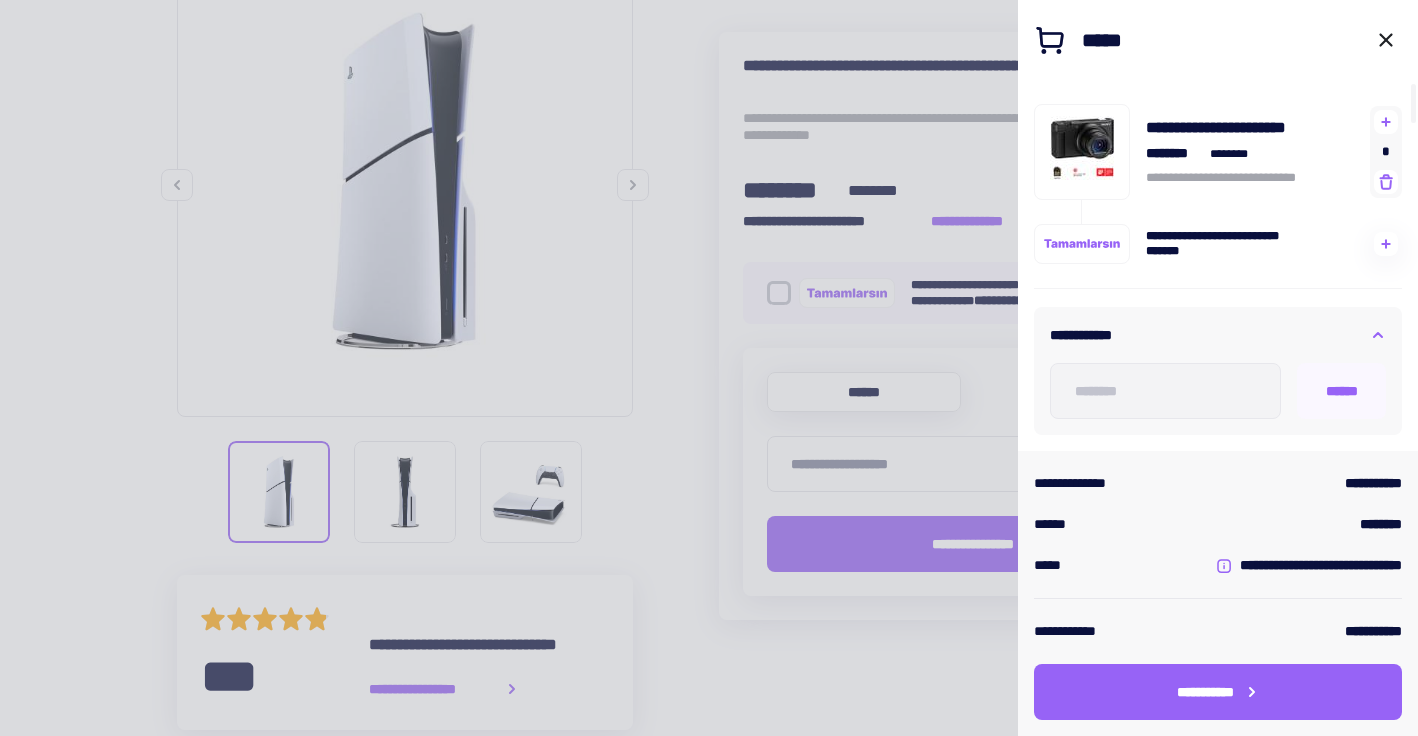 scroll, scrollTop: 809, scrollLeft: 0, axis: vertical 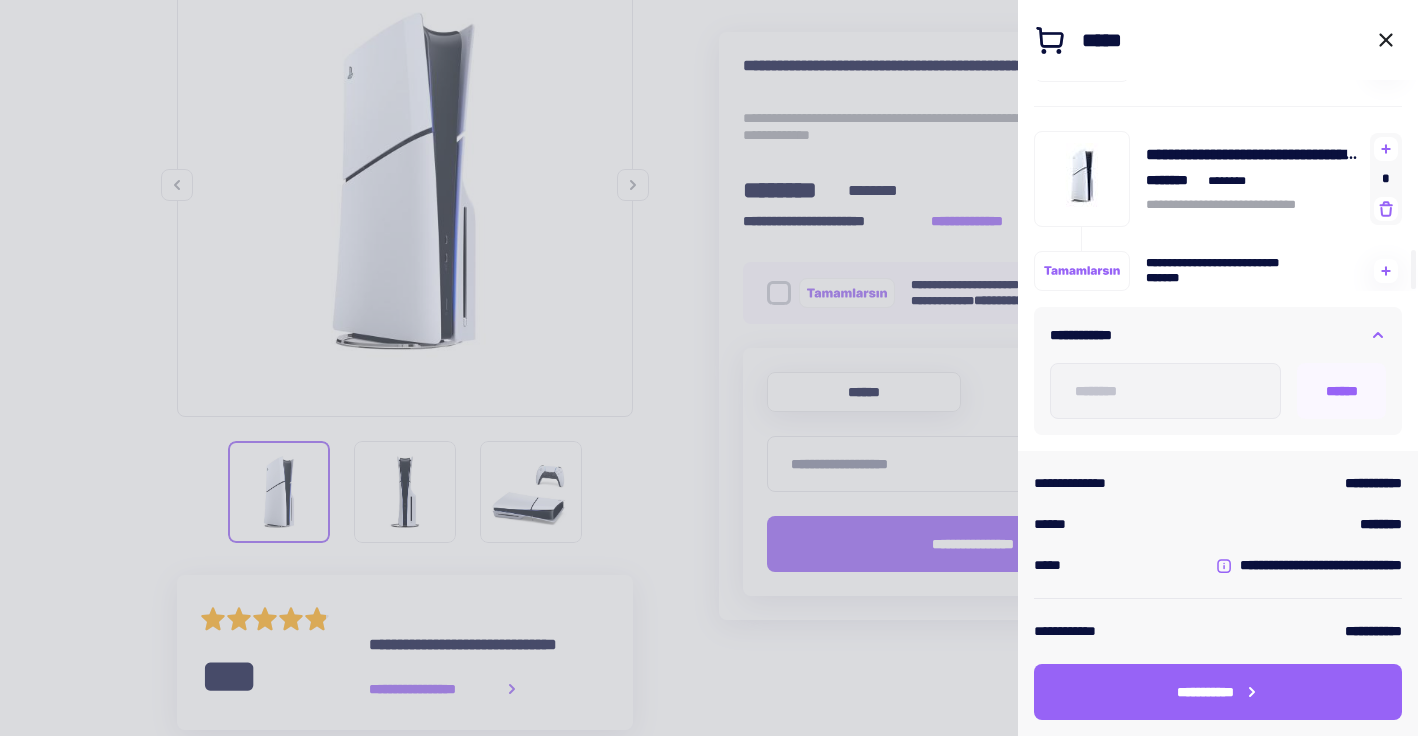 click at bounding box center [709, 368] 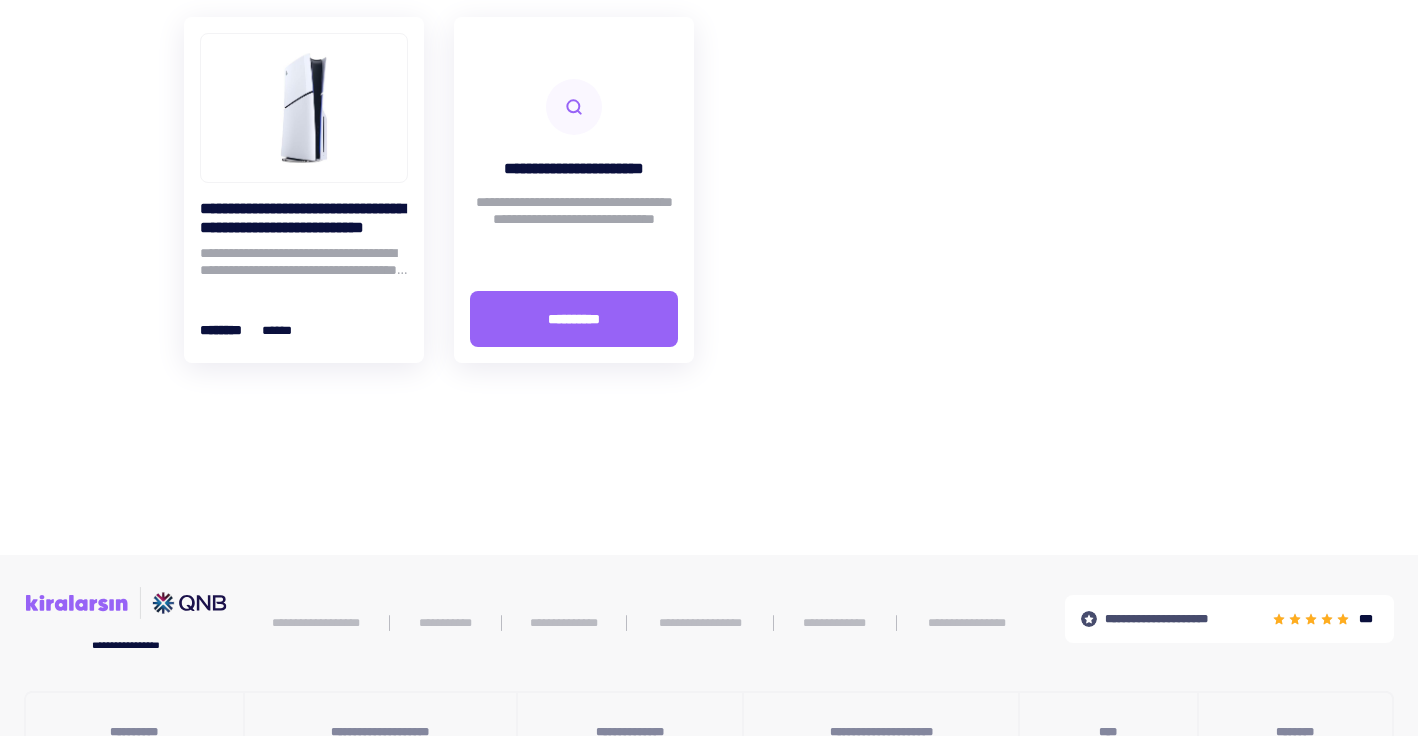 scroll, scrollTop: 0, scrollLeft: 0, axis: both 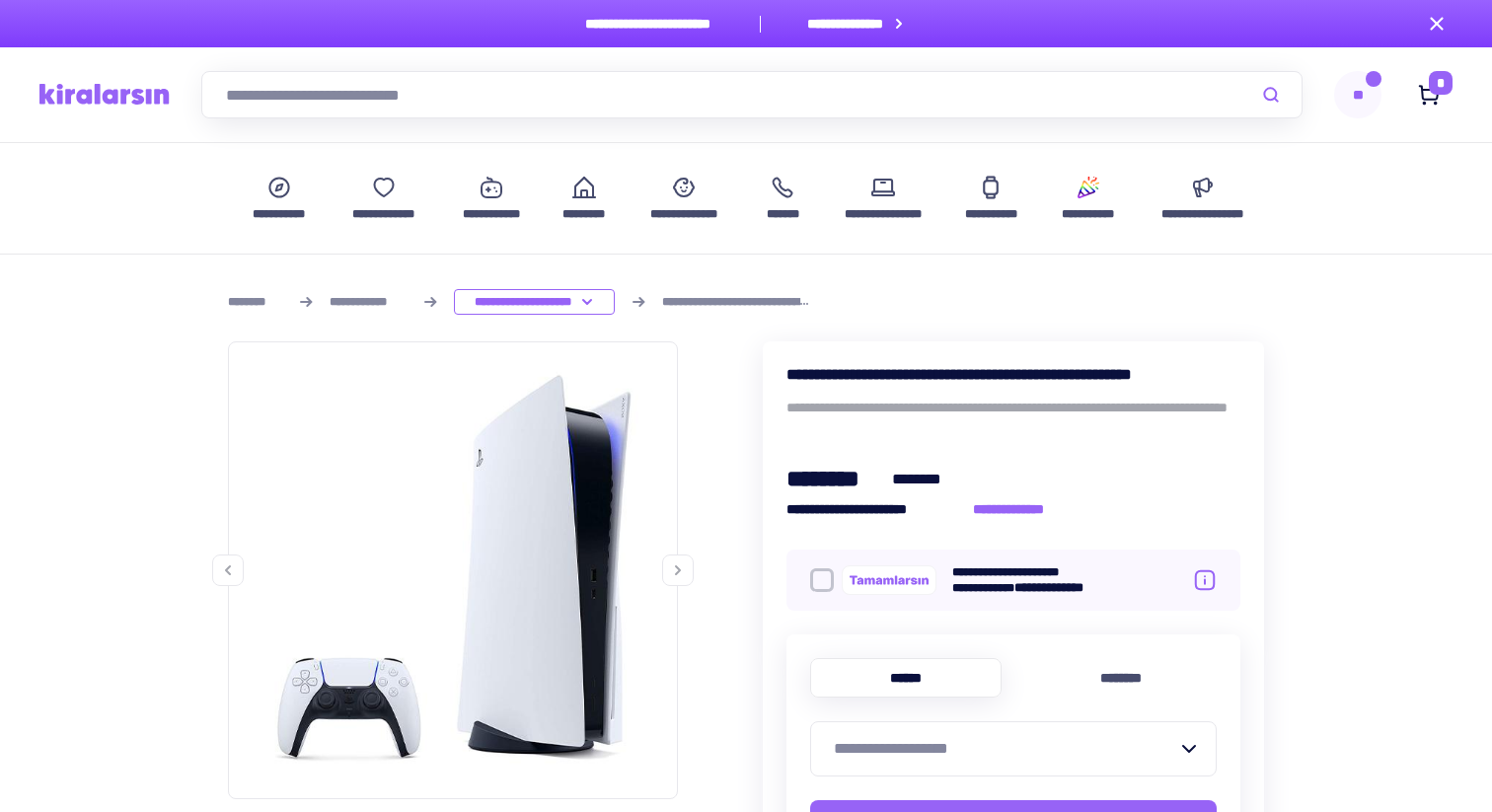 click at bounding box center (752, 95) 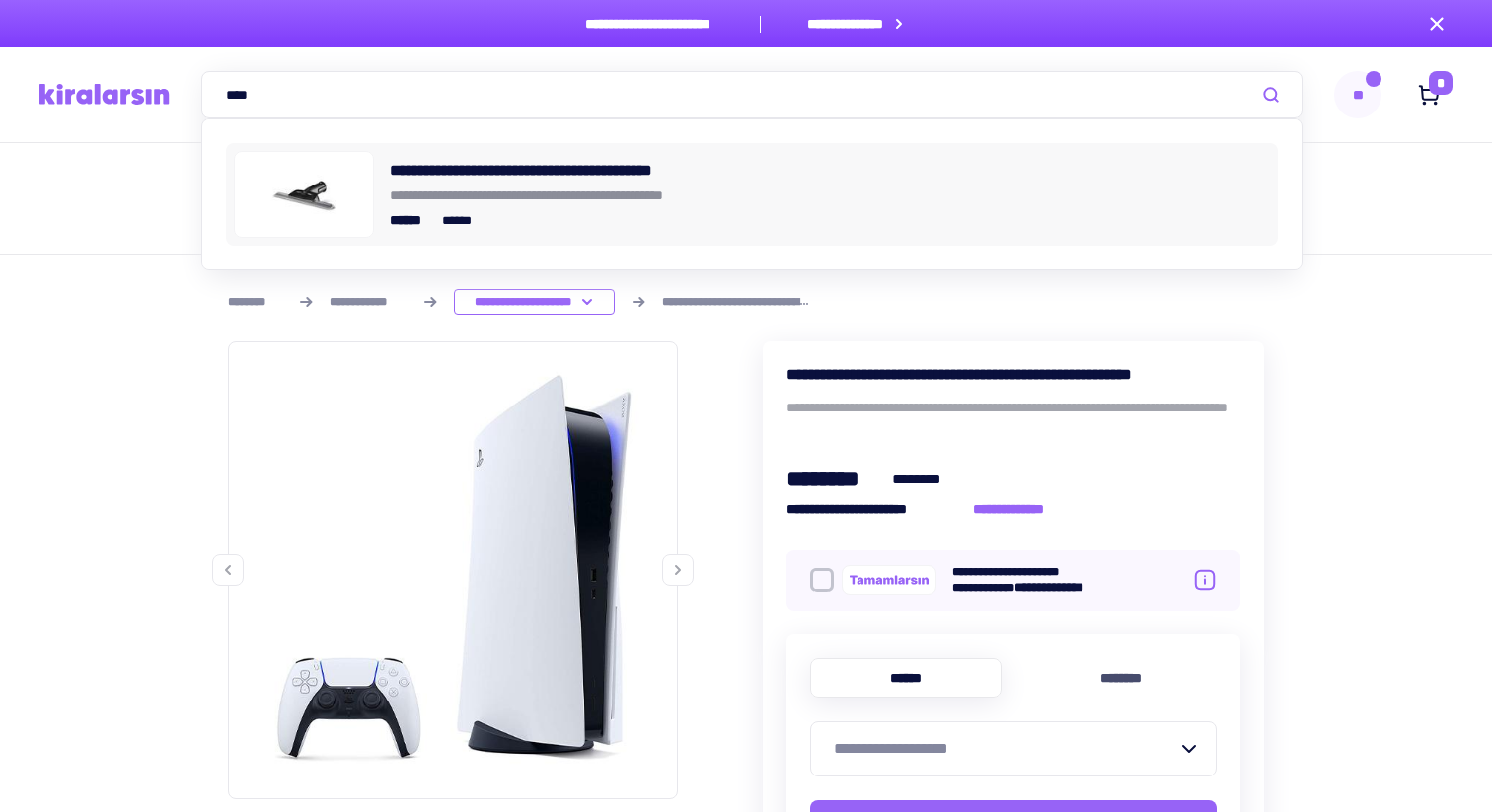 click on "**********" at bounding box center [830, 194] 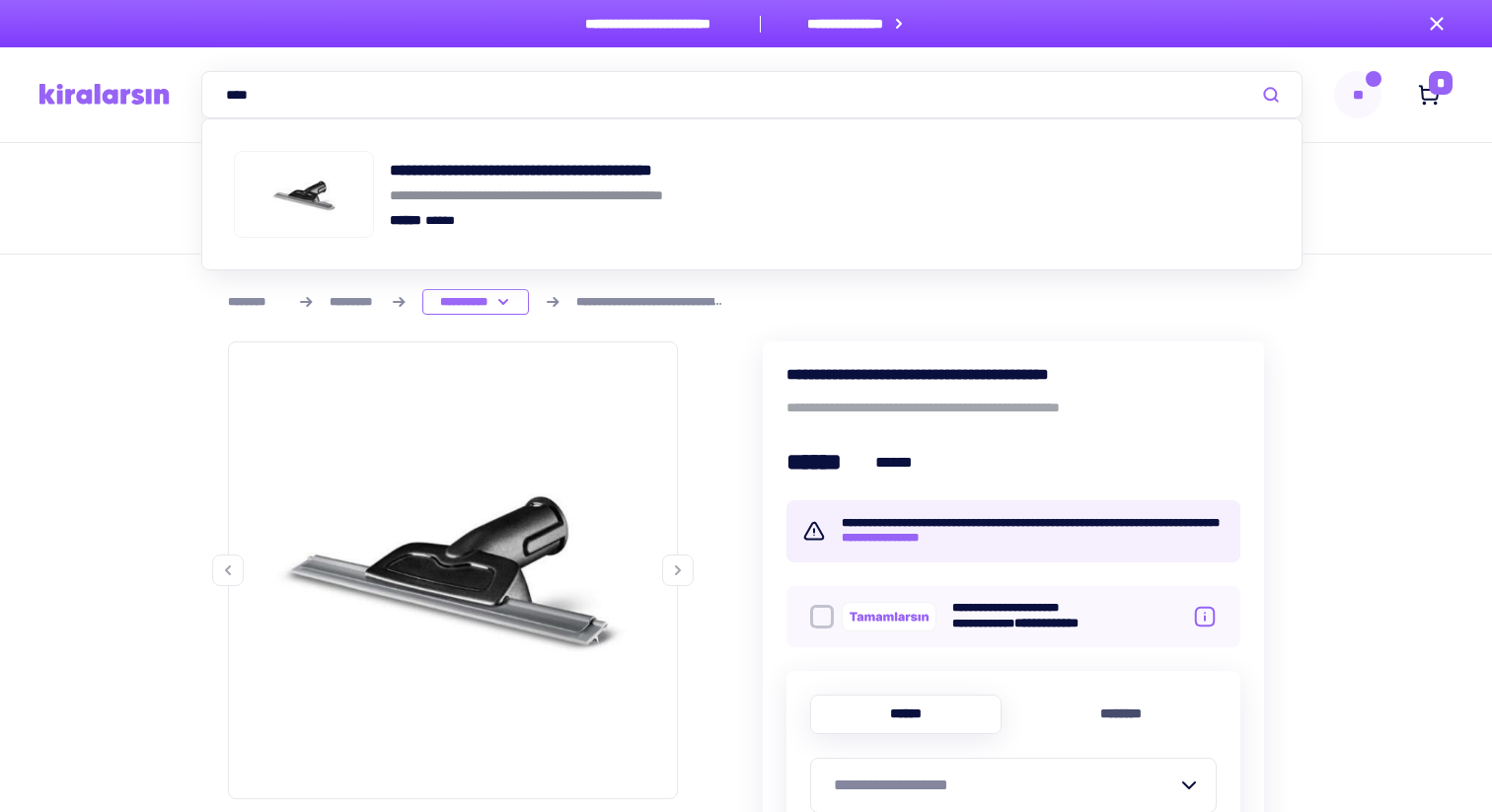 click on "***" at bounding box center (752, 95) 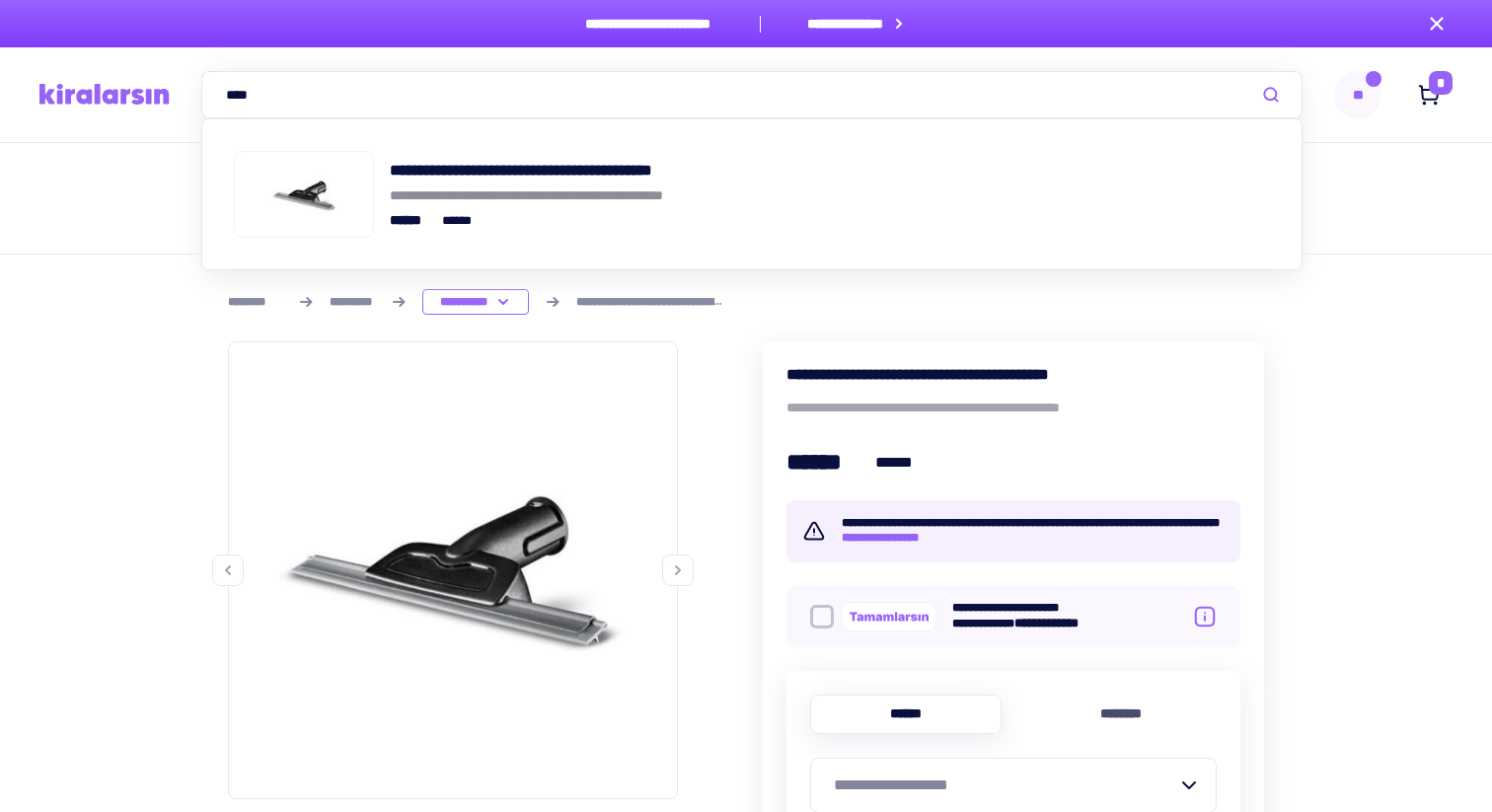 click on "***" at bounding box center [752, 95] 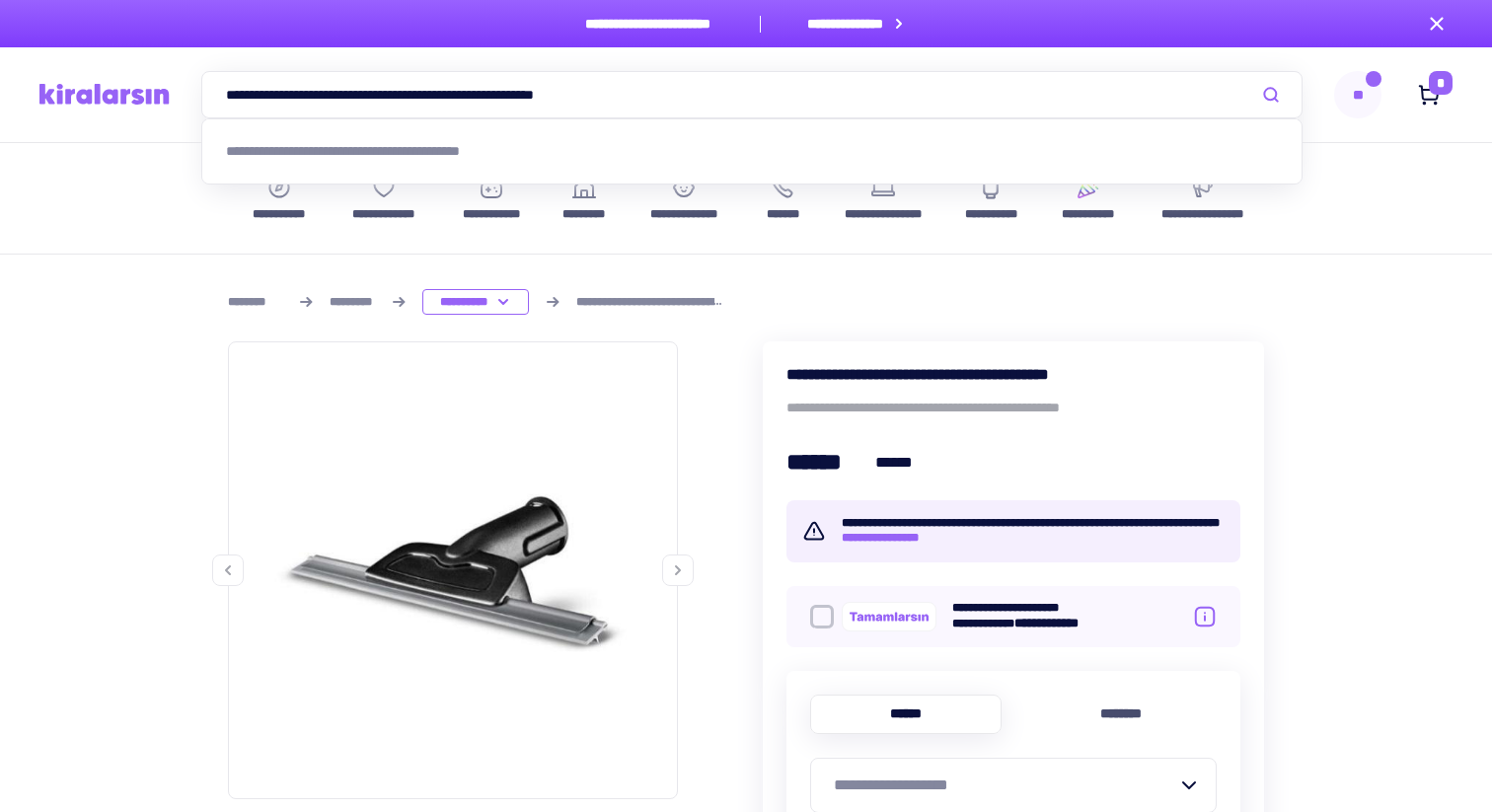 drag, startPoint x: 507, startPoint y: 96, endPoint x: 274, endPoint y: 89, distance: 233.10513 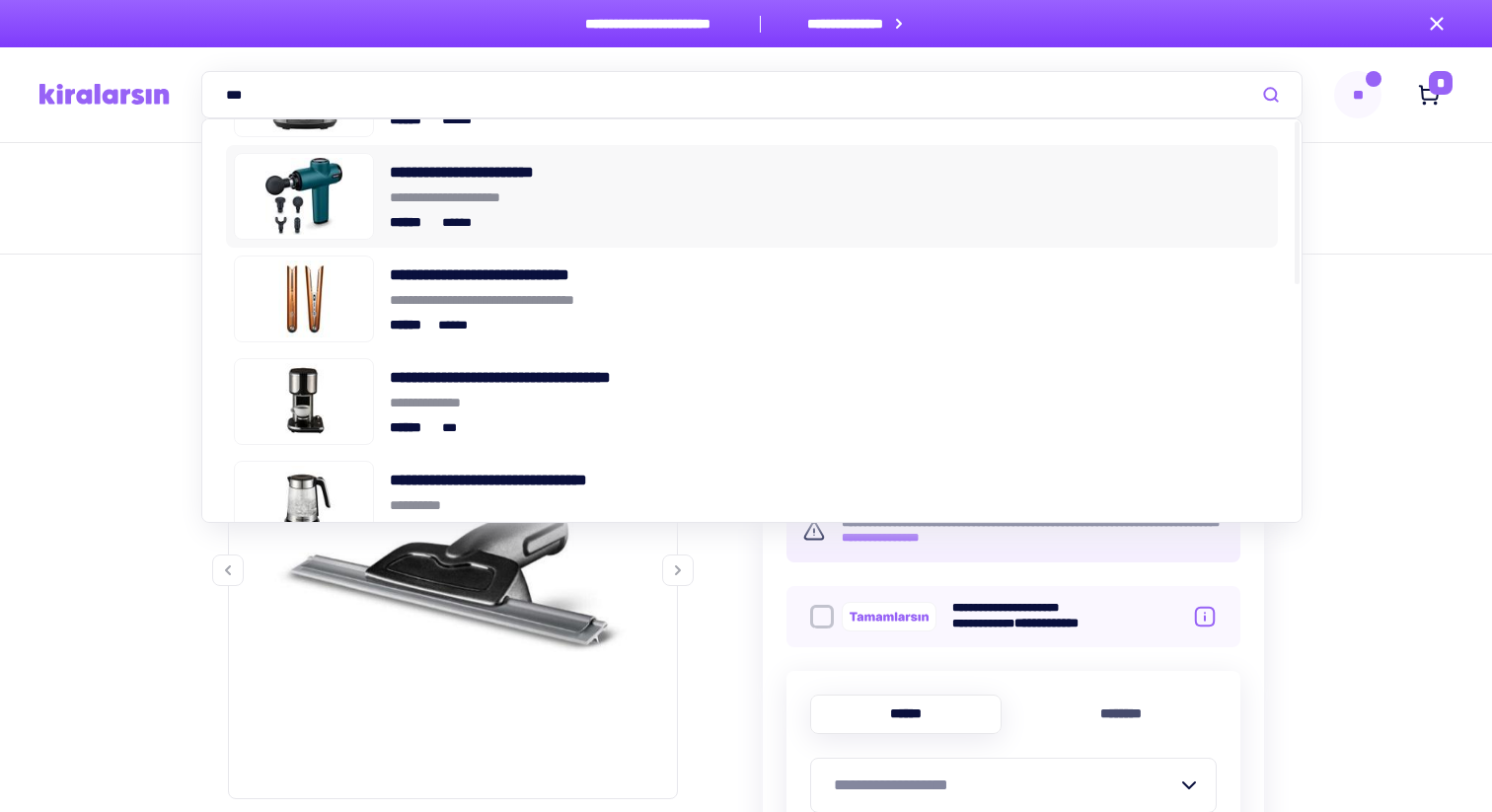 scroll, scrollTop: 0, scrollLeft: 0, axis: both 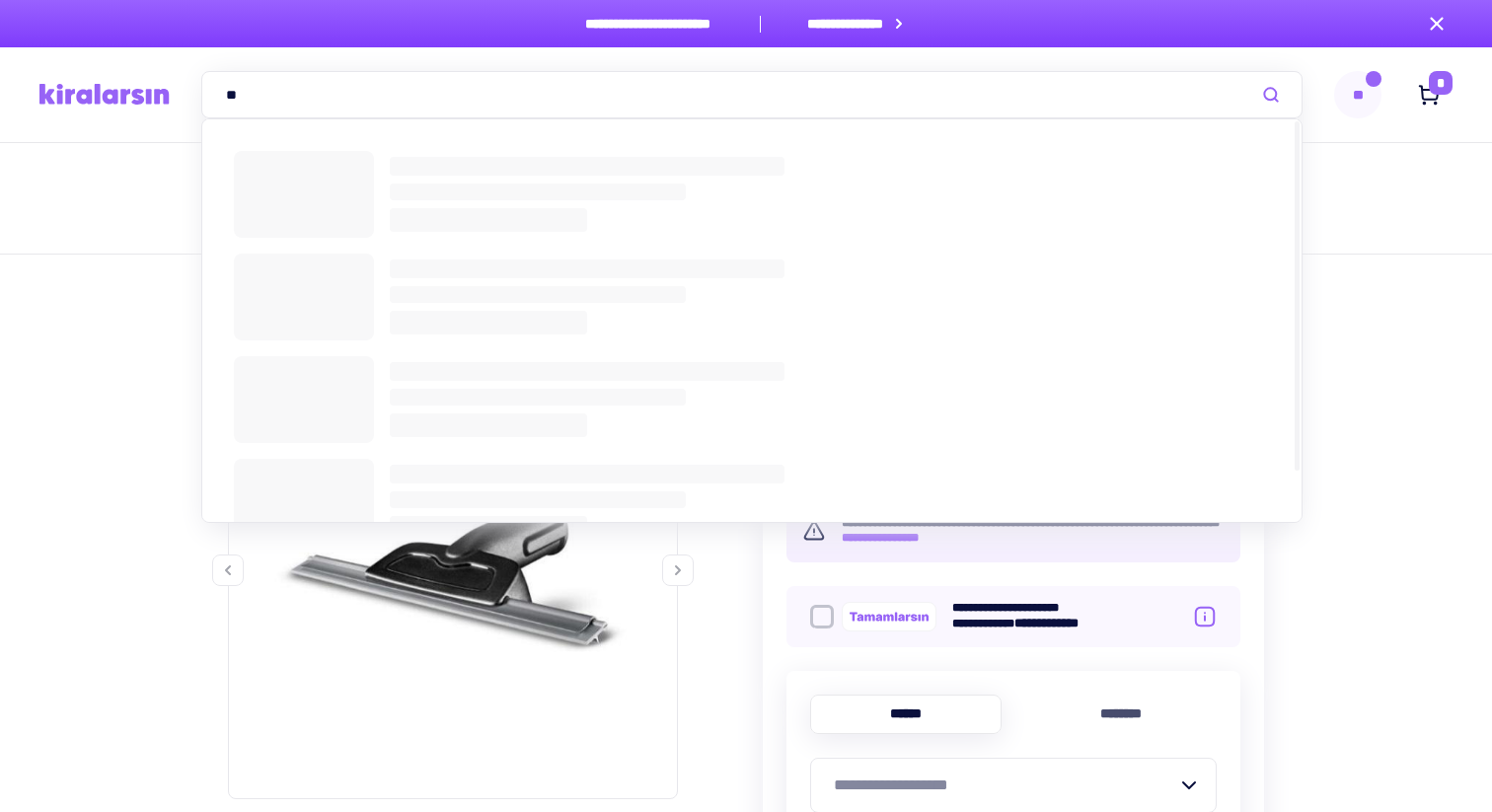 type on "*" 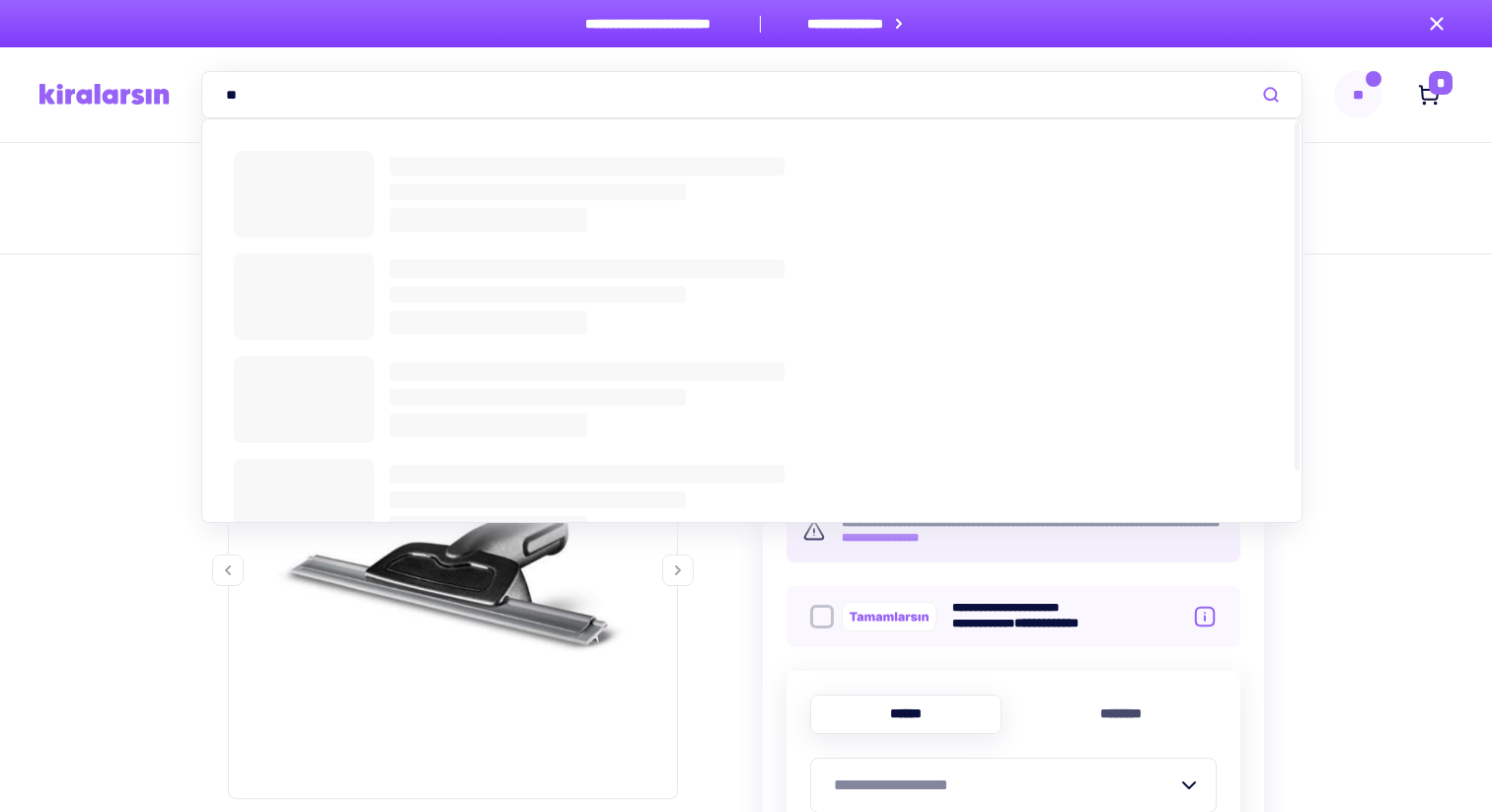 type on "*" 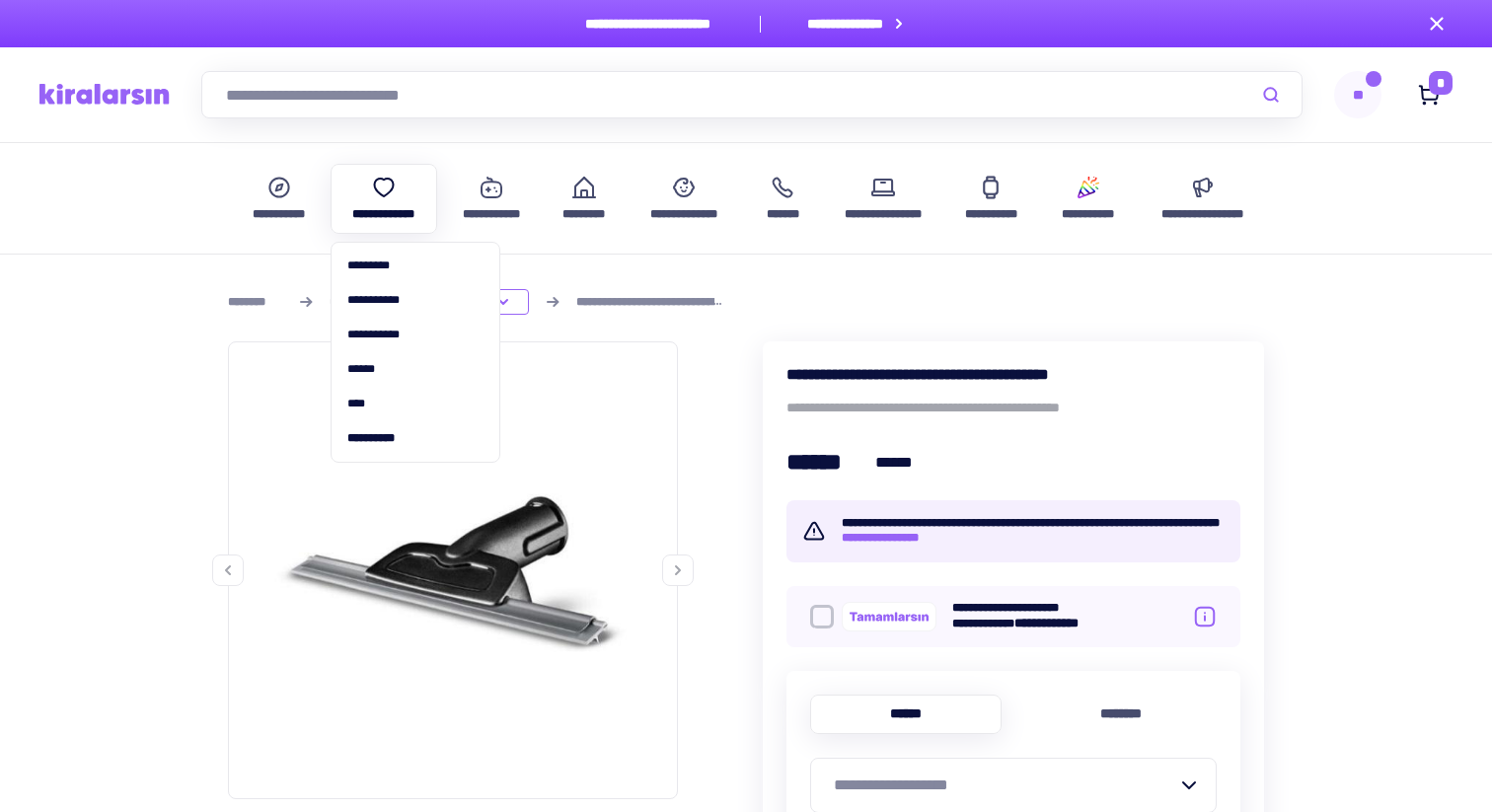 type on "*" 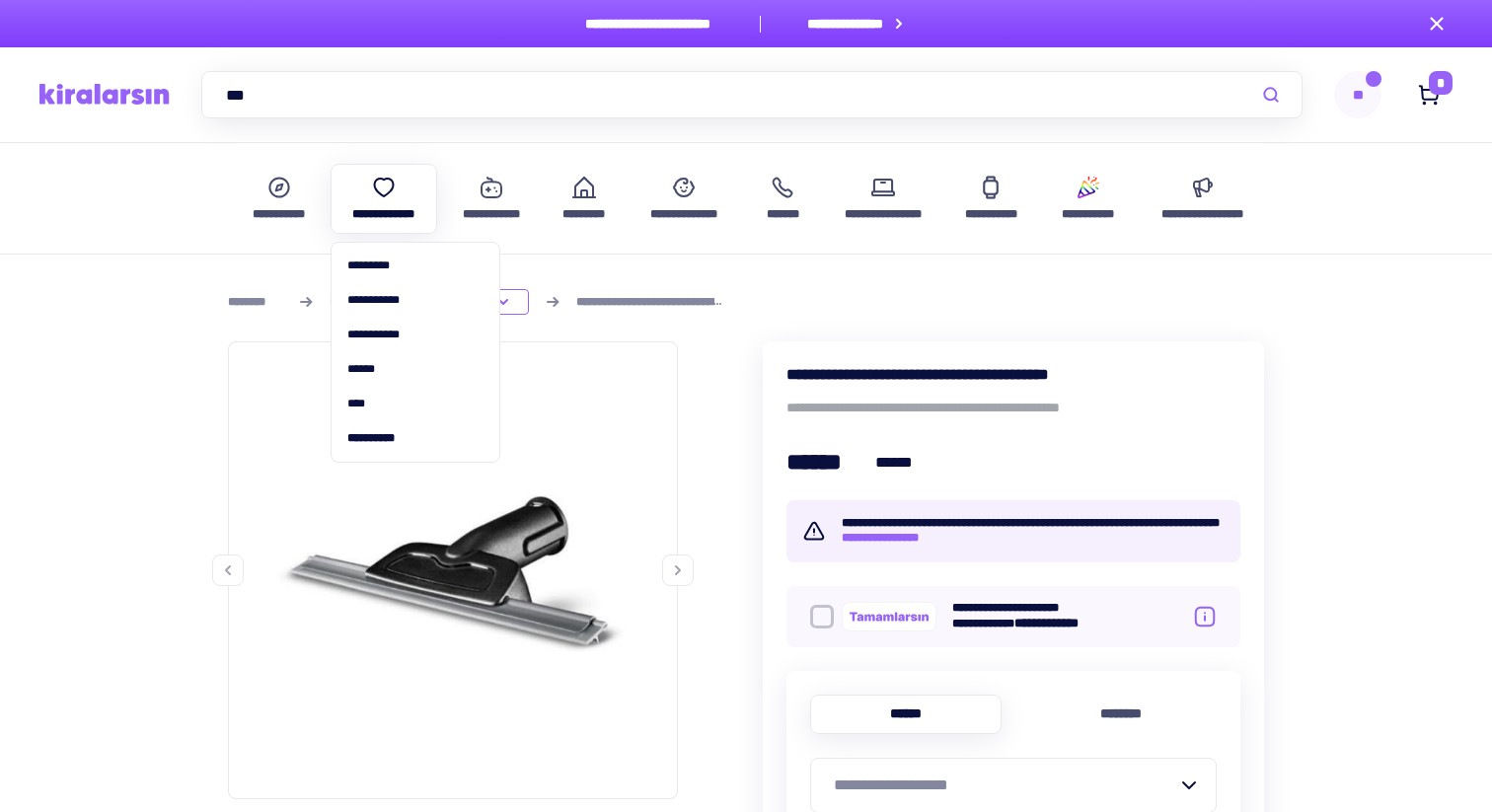 type on "****" 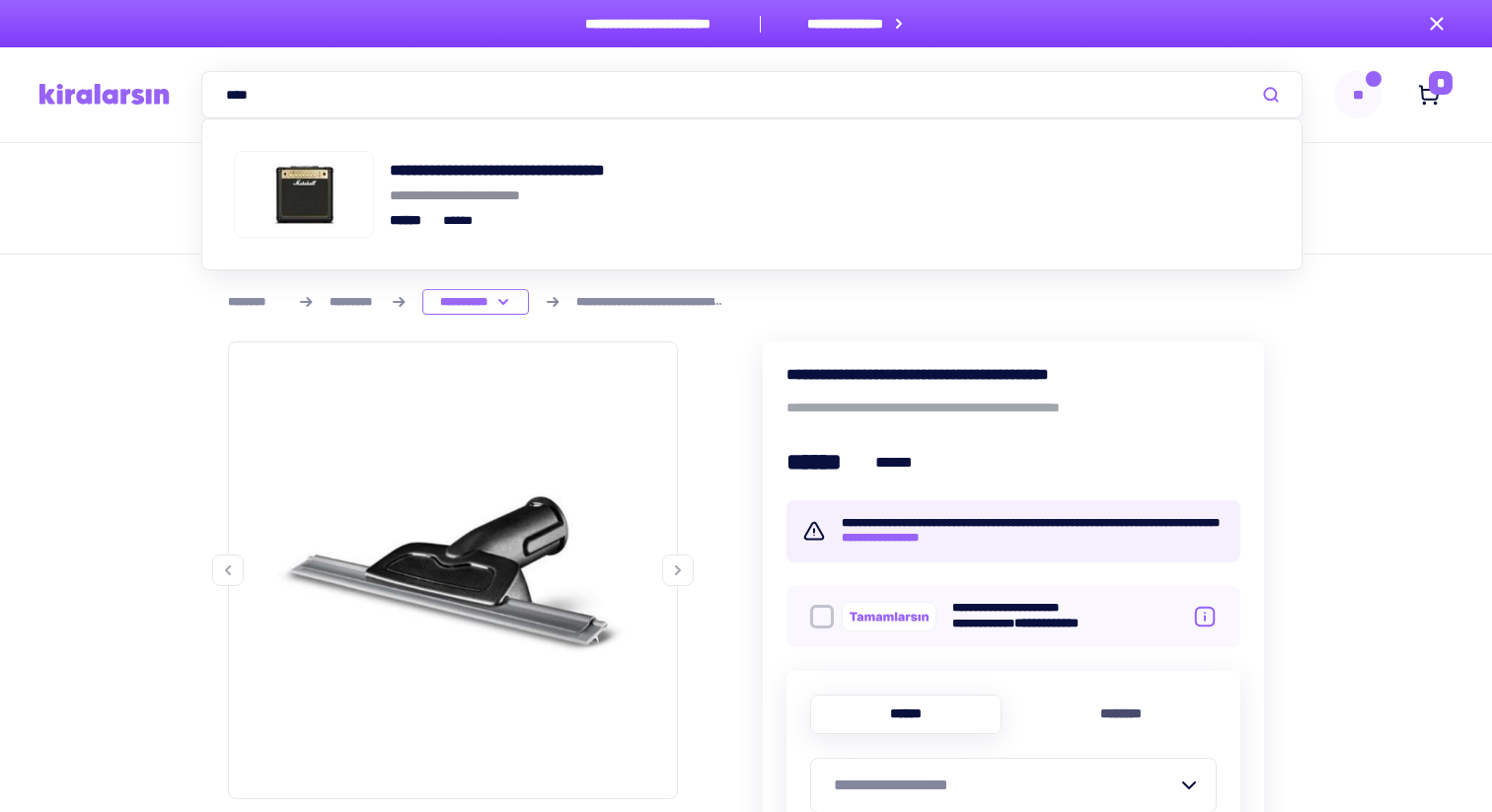 click on "****" at bounding box center (752, 95) 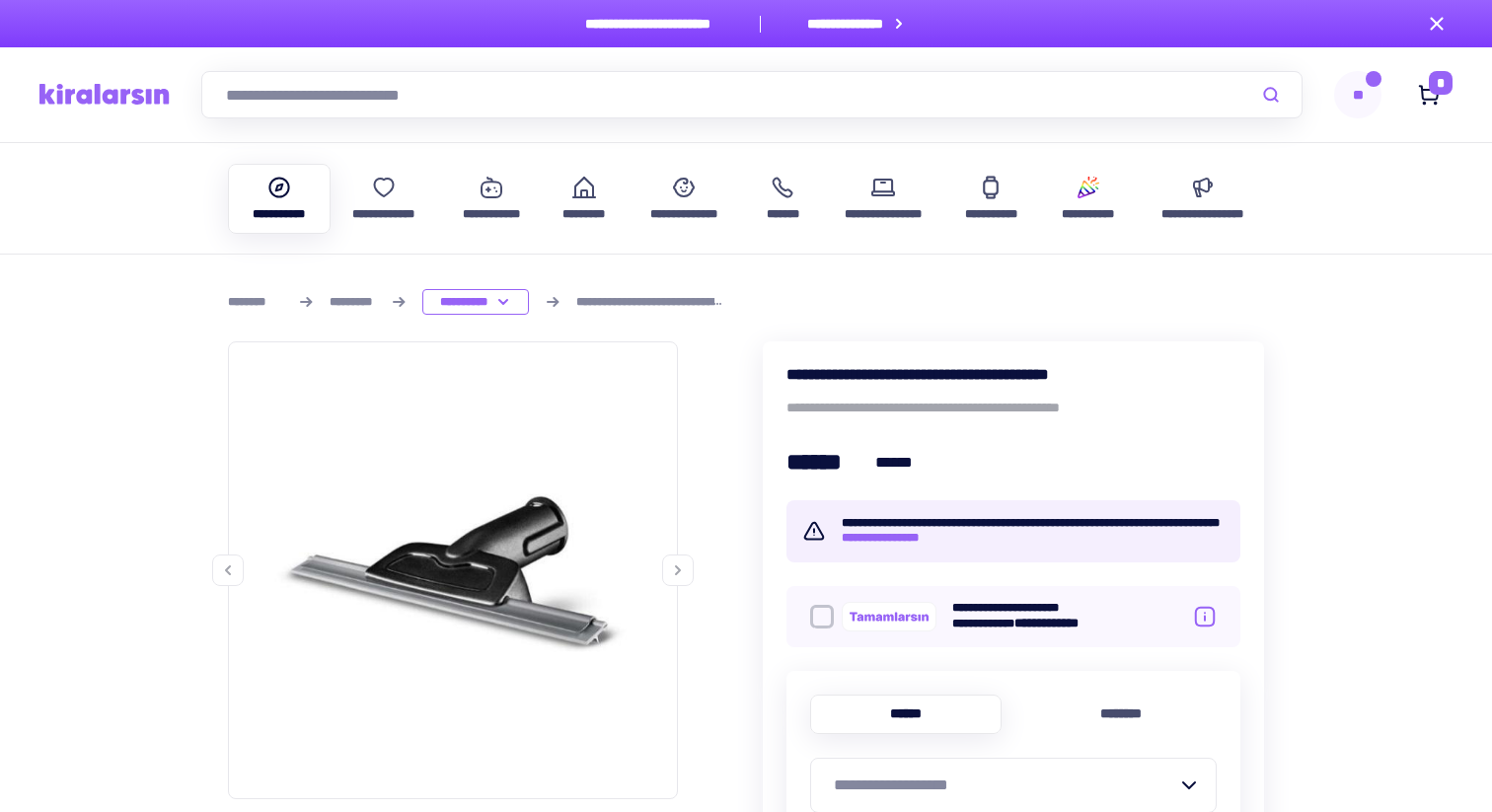 type 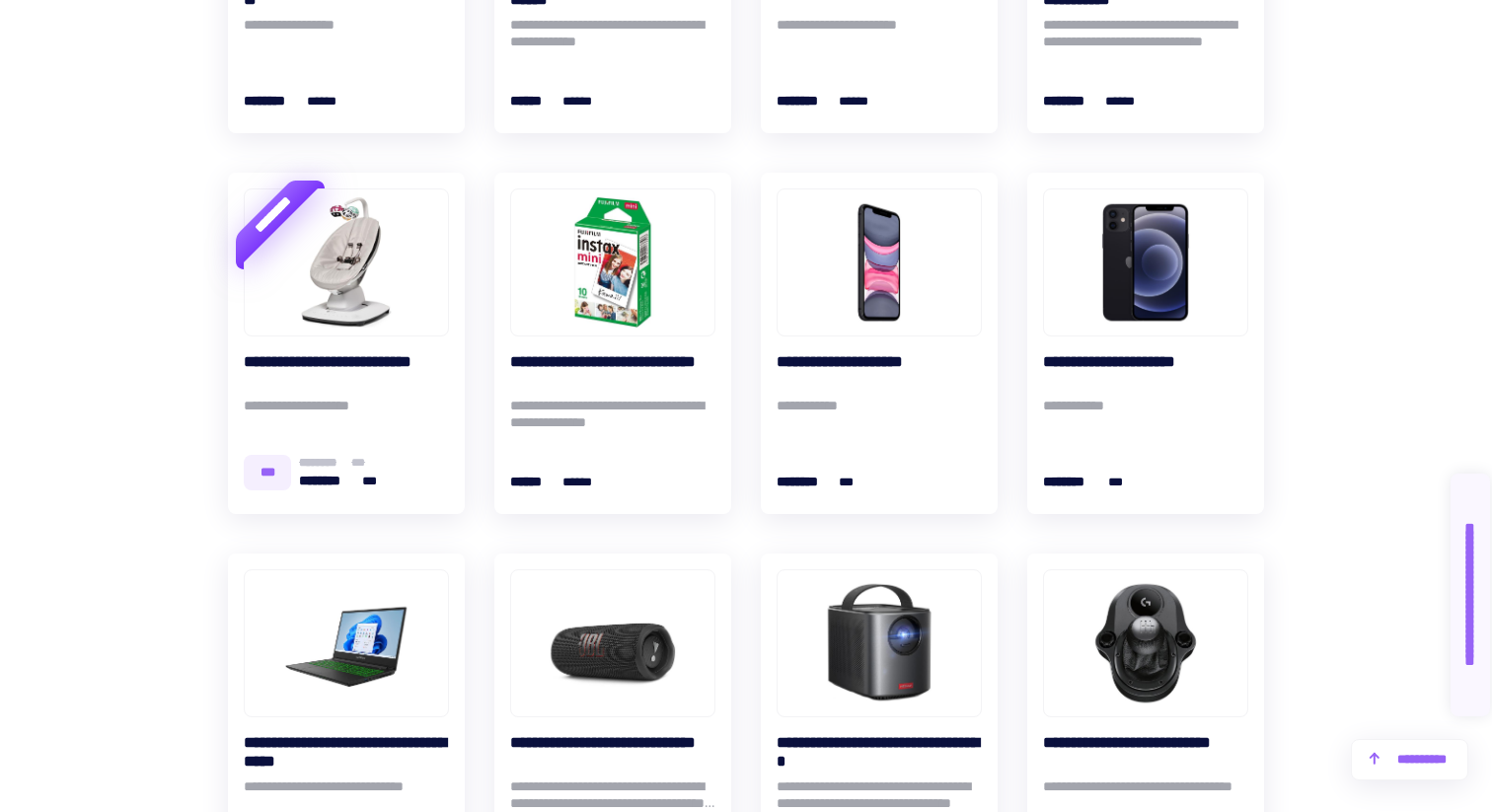 scroll, scrollTop: 19906, scrollLeft: 0, axis: vertical 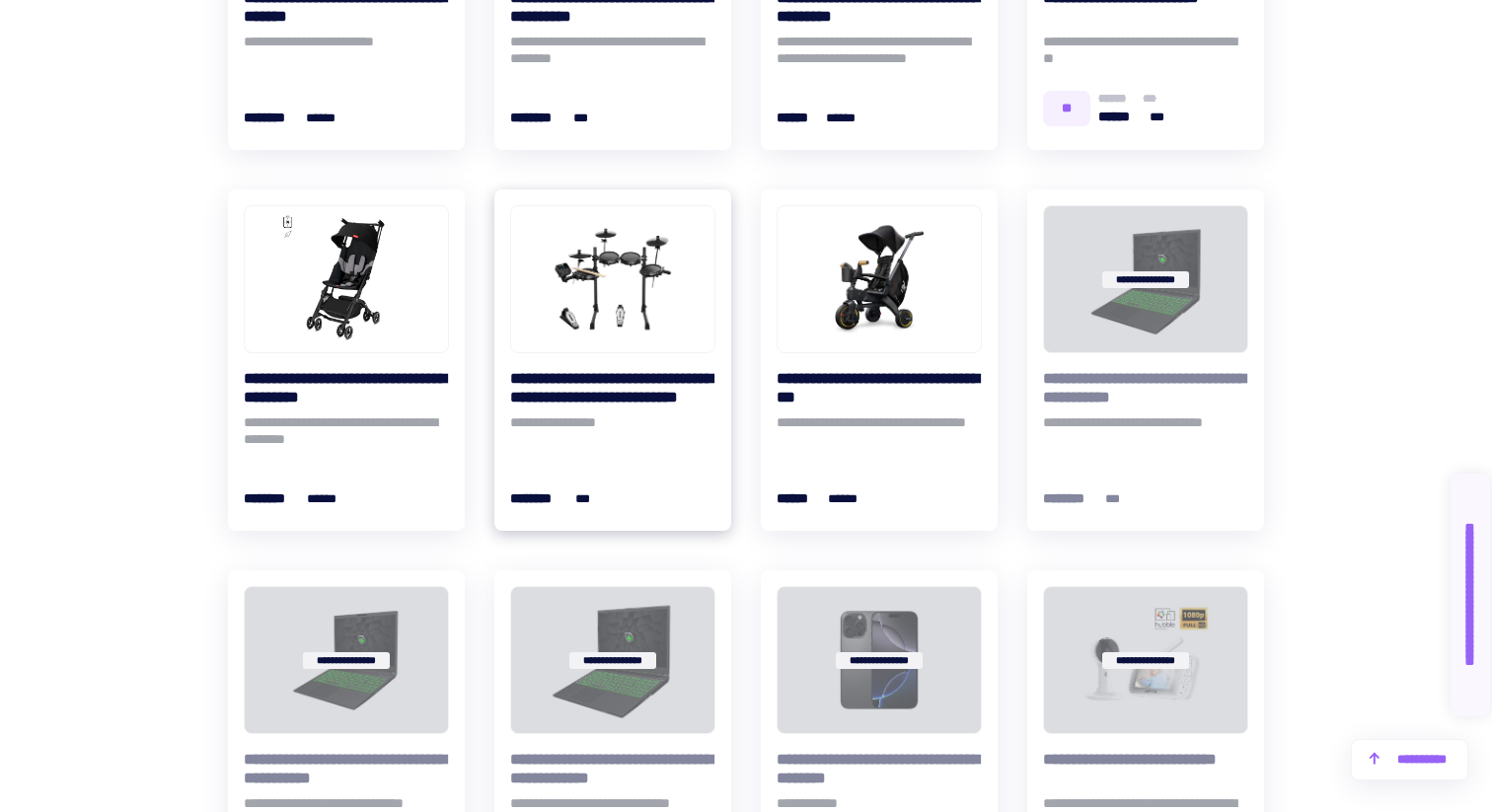 click at bounding box center (613, 279) 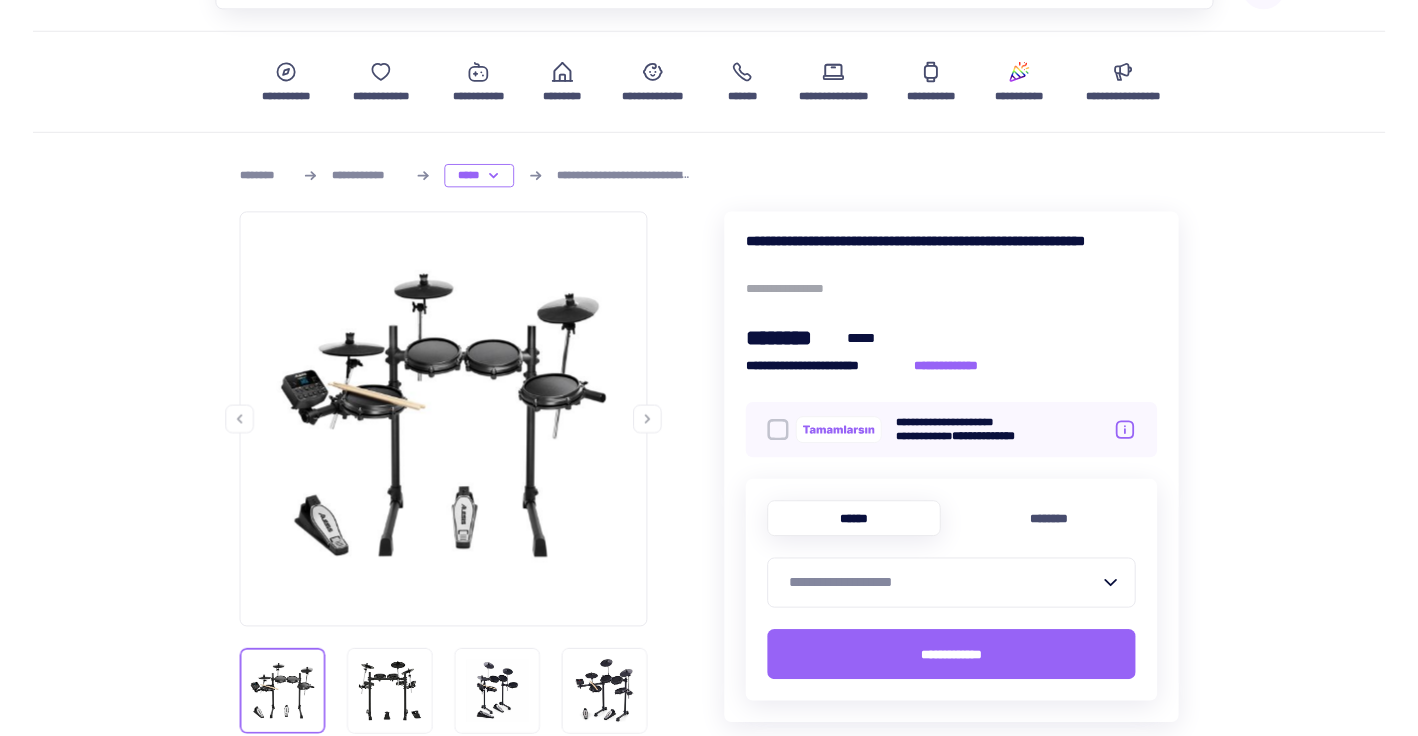 scroll, scrollTop: 161, scrollLeft: 0, axis: vertical 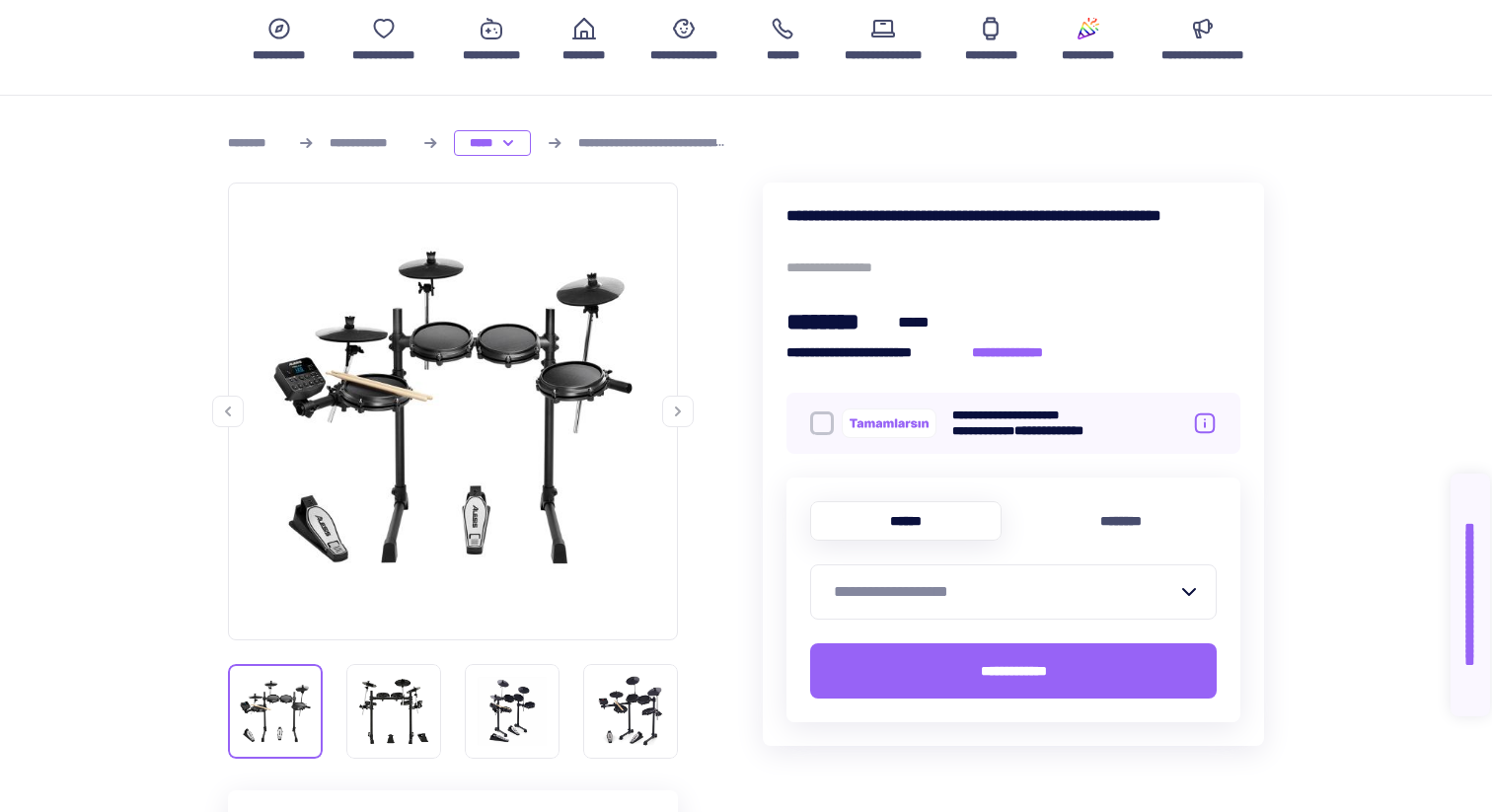 click on "**********" at bounding box center (1006, 592) 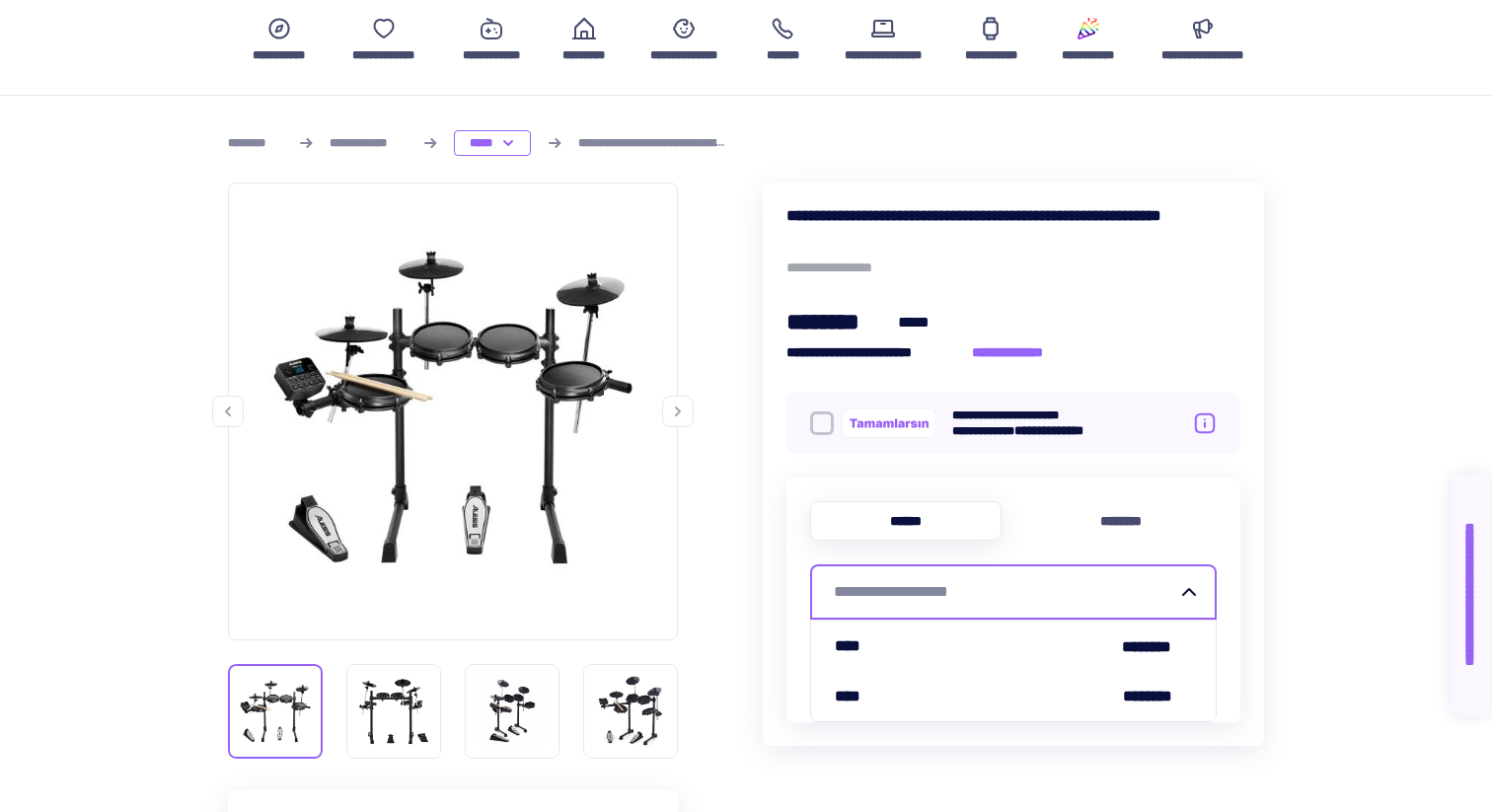 click on "**********" at bounding box center [746, 1263] 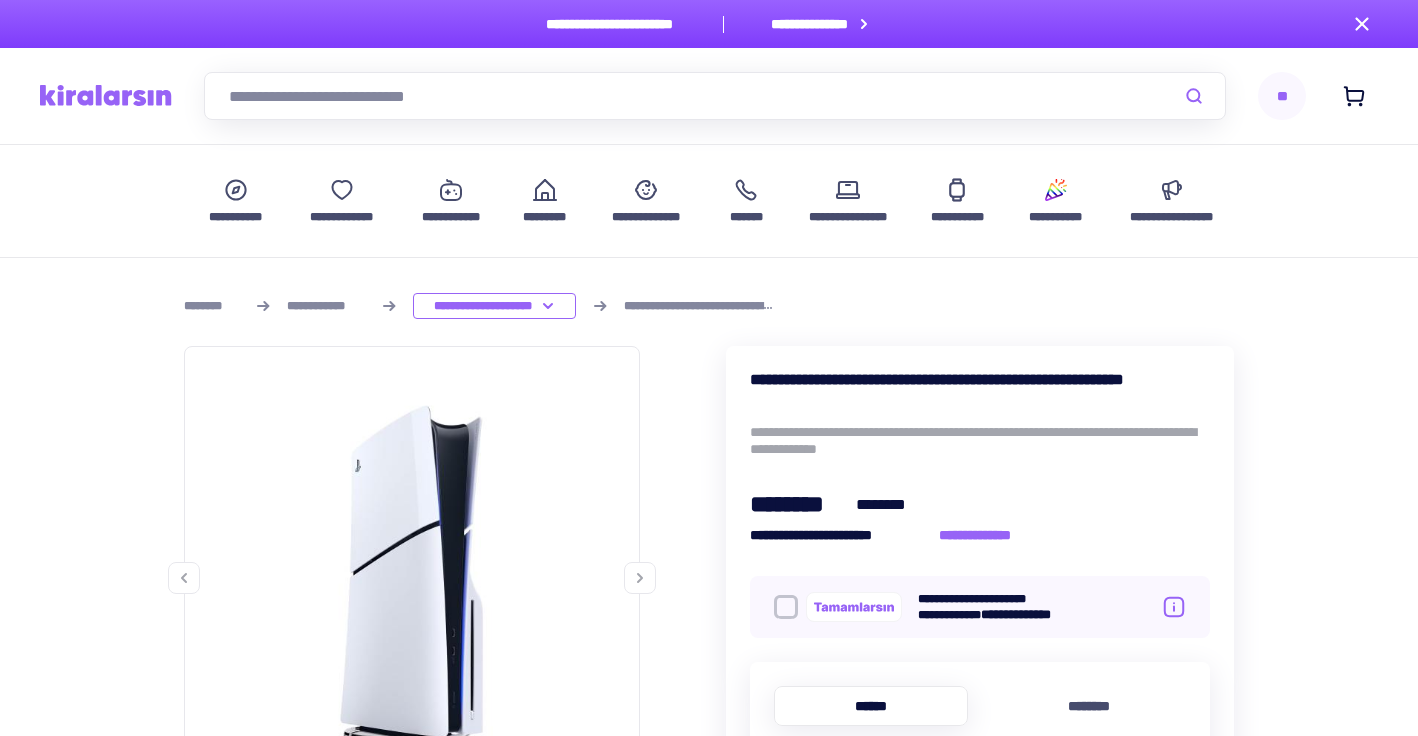 scroll, scrollTop: 0, scrollLeft: 0, axis: both 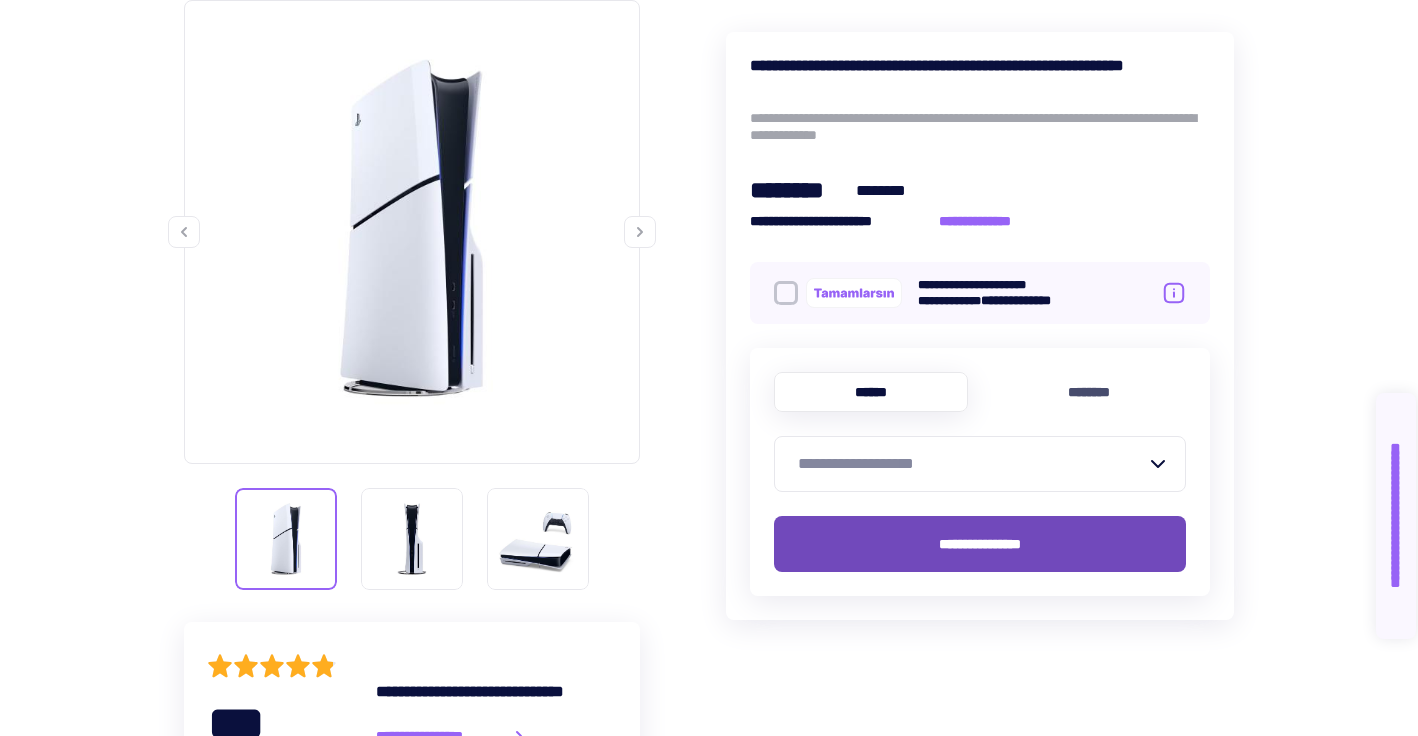 click on "**********" at bounding box center (980, 544) 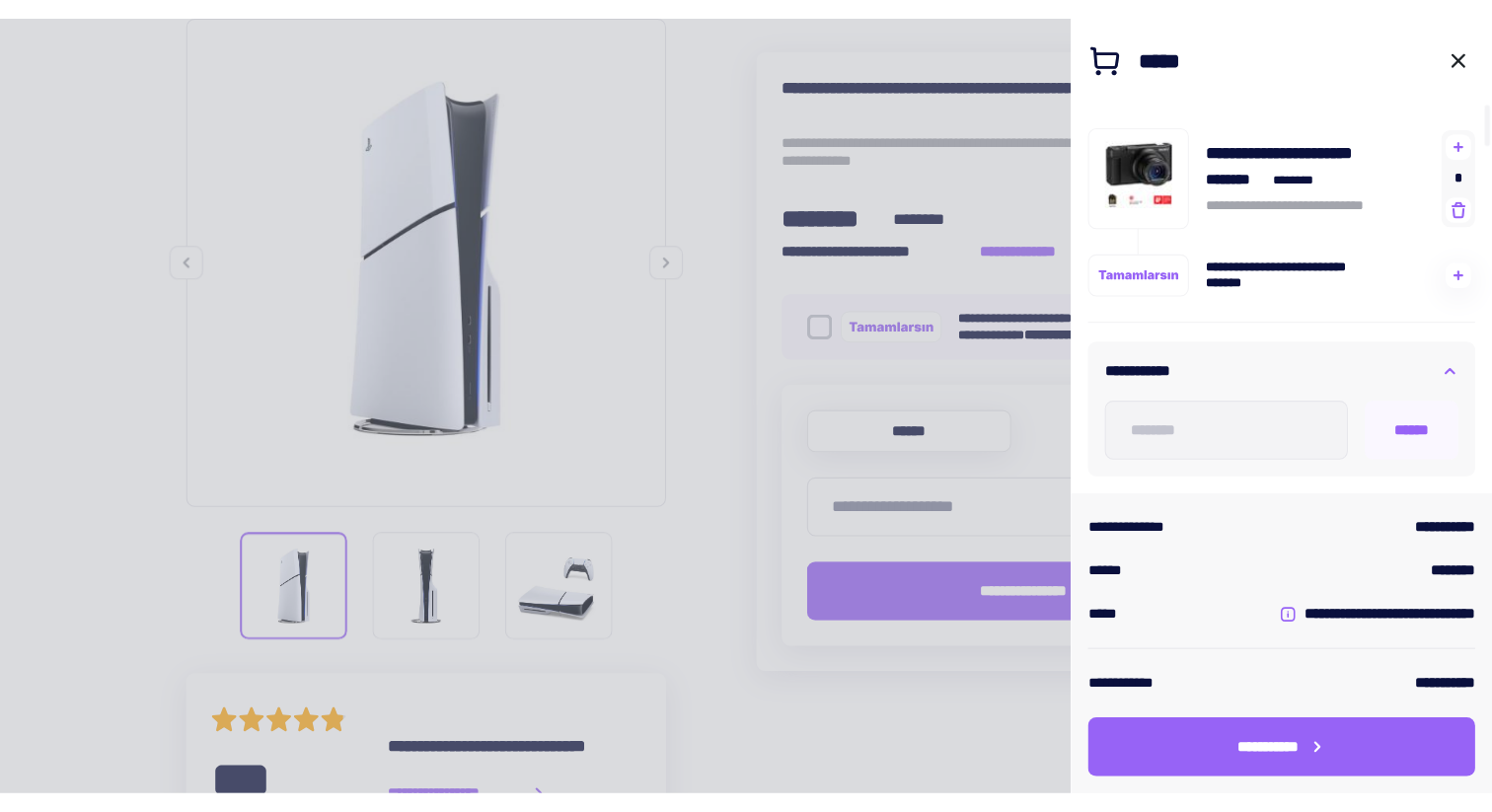 scroll, scrollTop: 798, scrollLeft: 0, axis: vertical 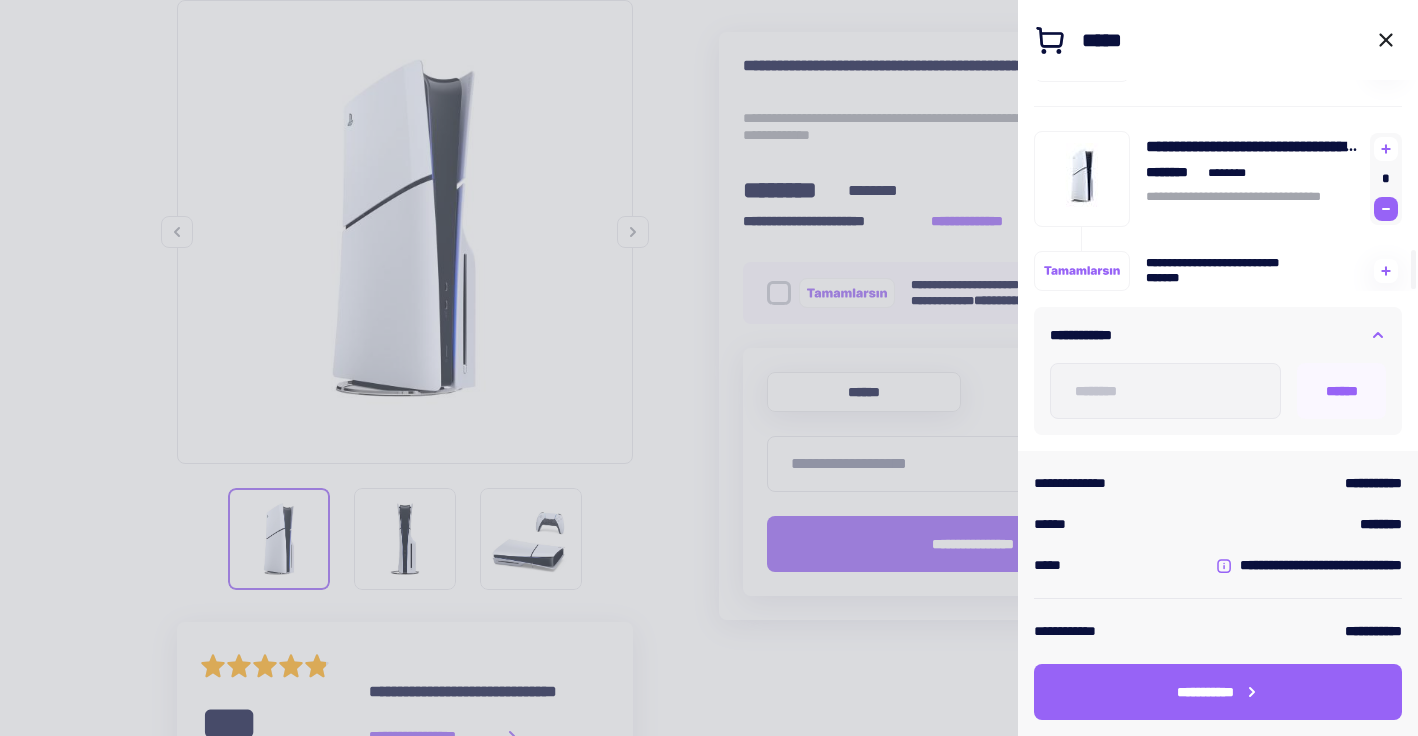 click 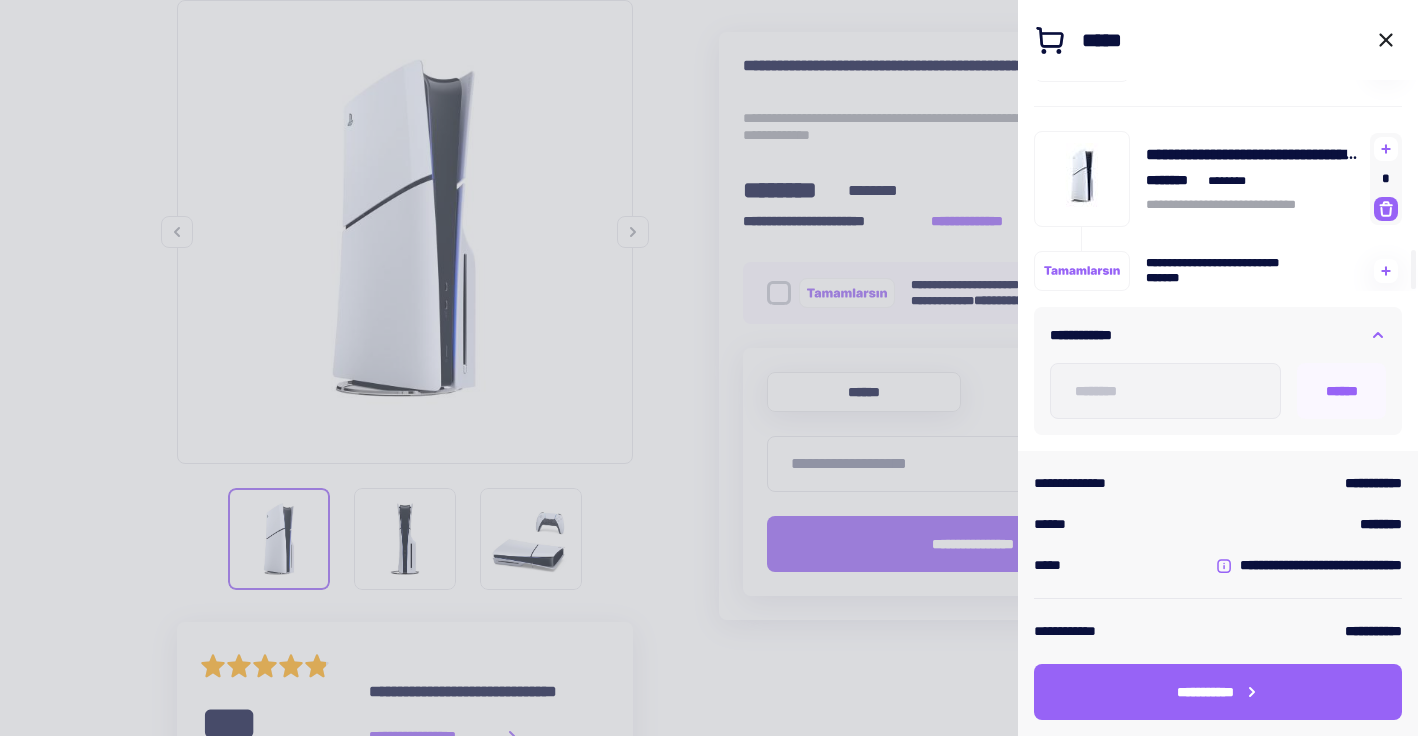 click at bounding box center [709, 368] 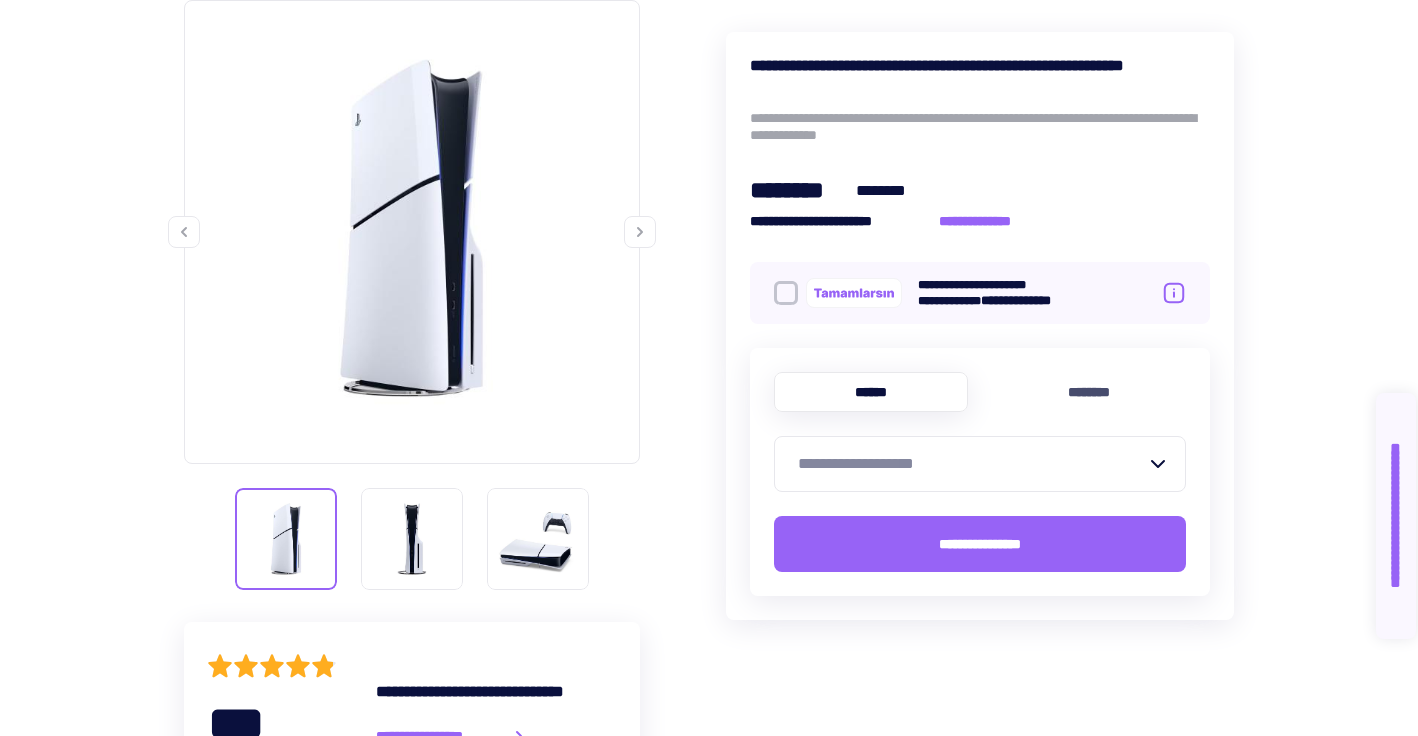 scroll, scrollTop: 809, scrollLeft: 0, axis: vertical 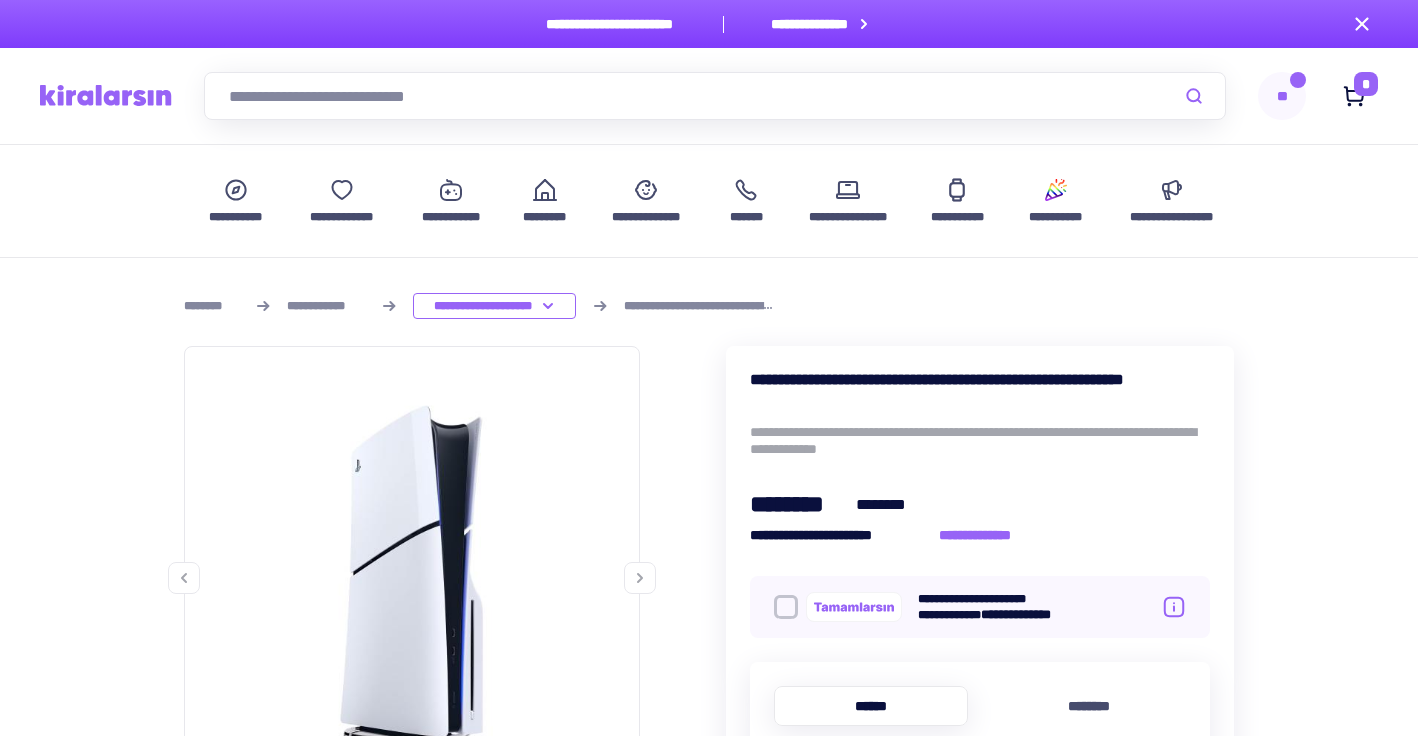 click on "**" at bounding box center (1282, 96) 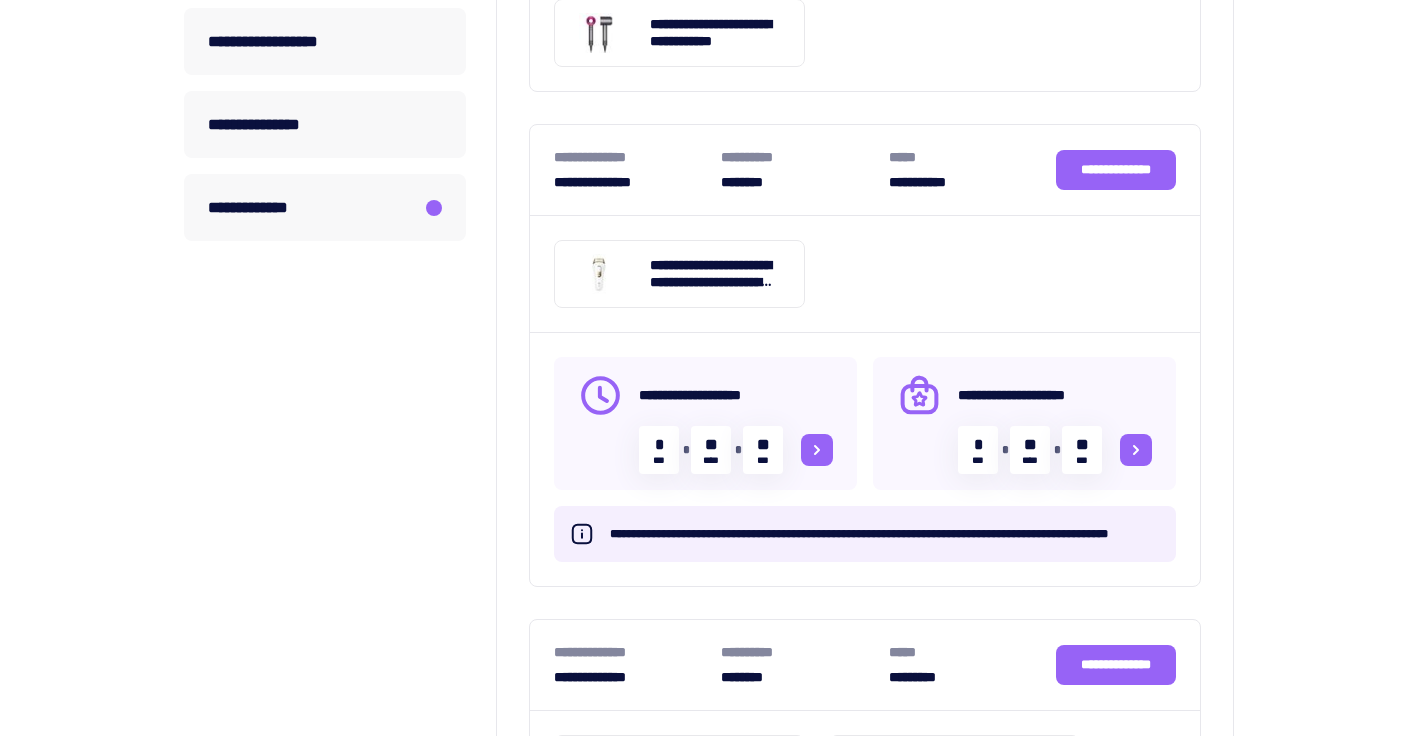 scroll, scrollTop: 864, scrollLeft: 0, axis: vertical 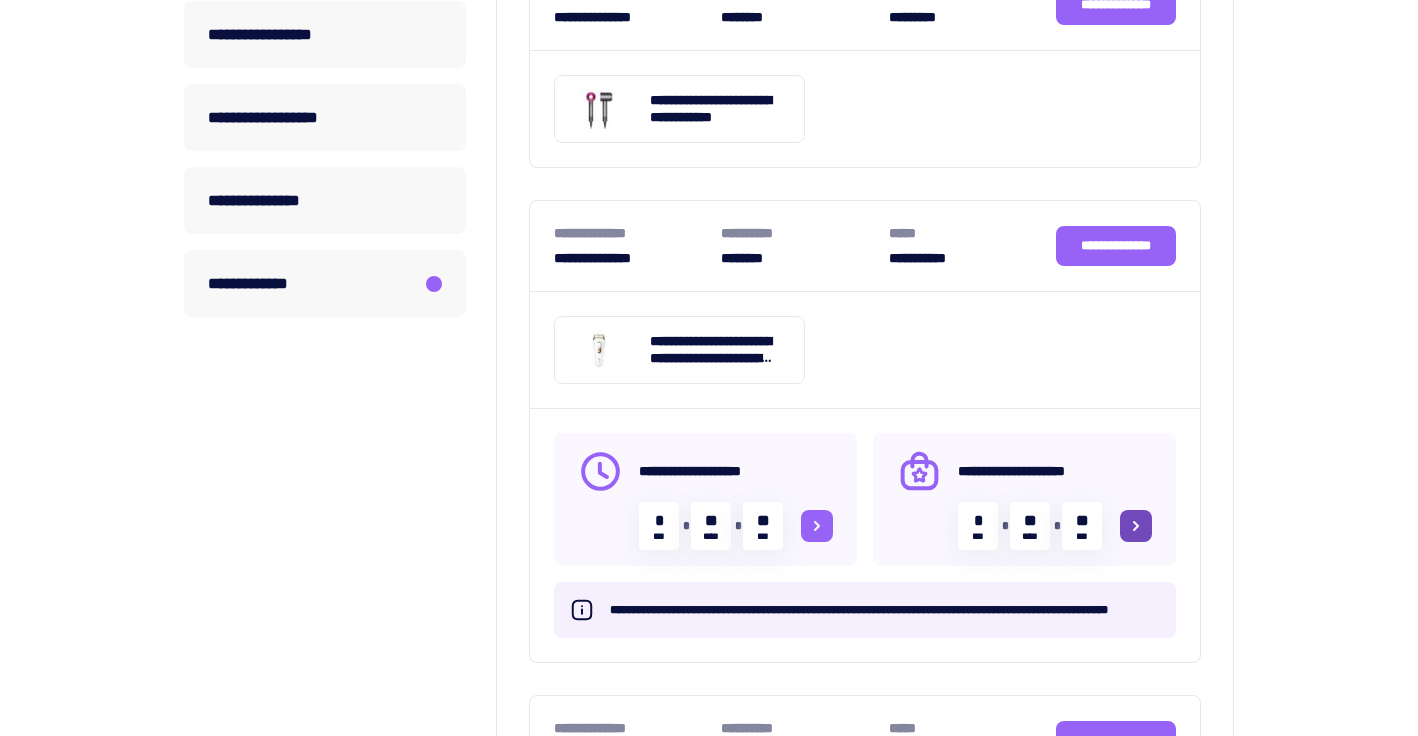 click at bounding box center (1136, 526) 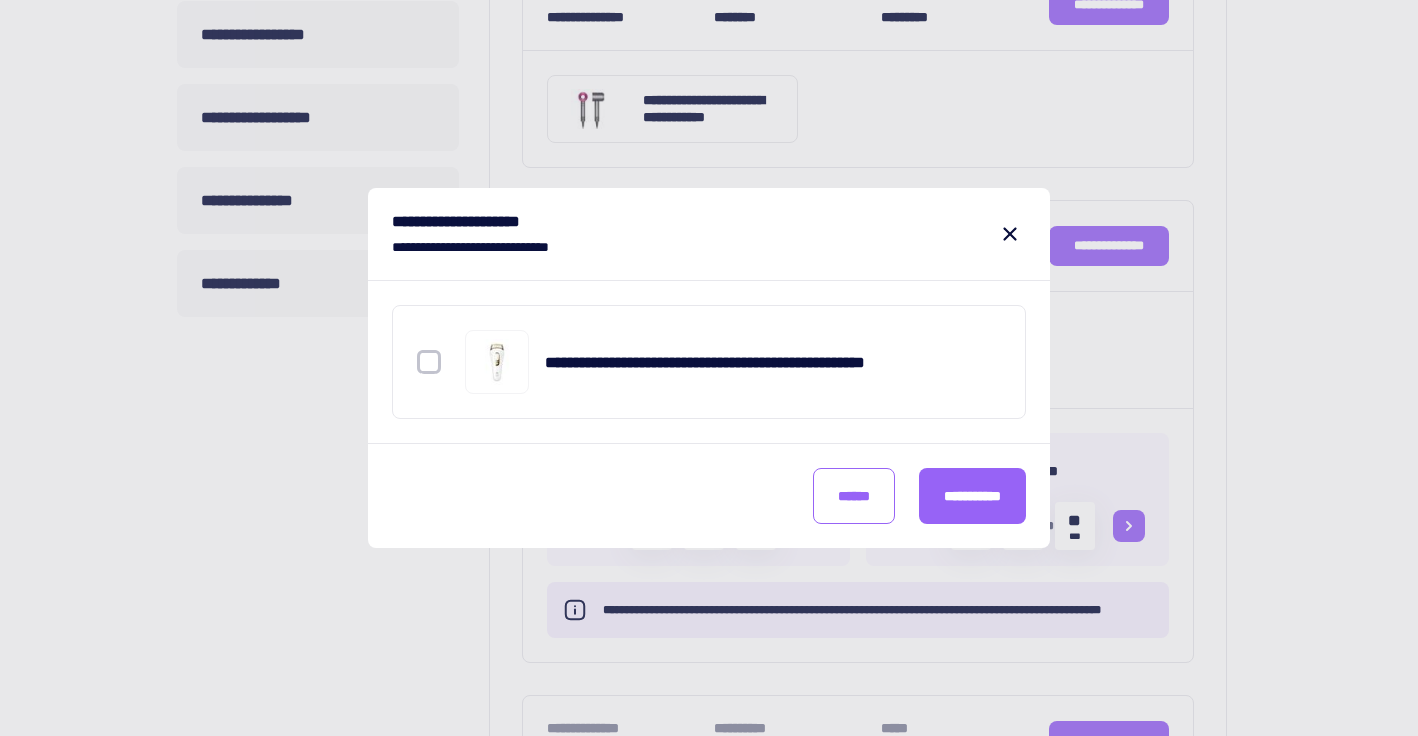 click at bounding box center [497, 362] 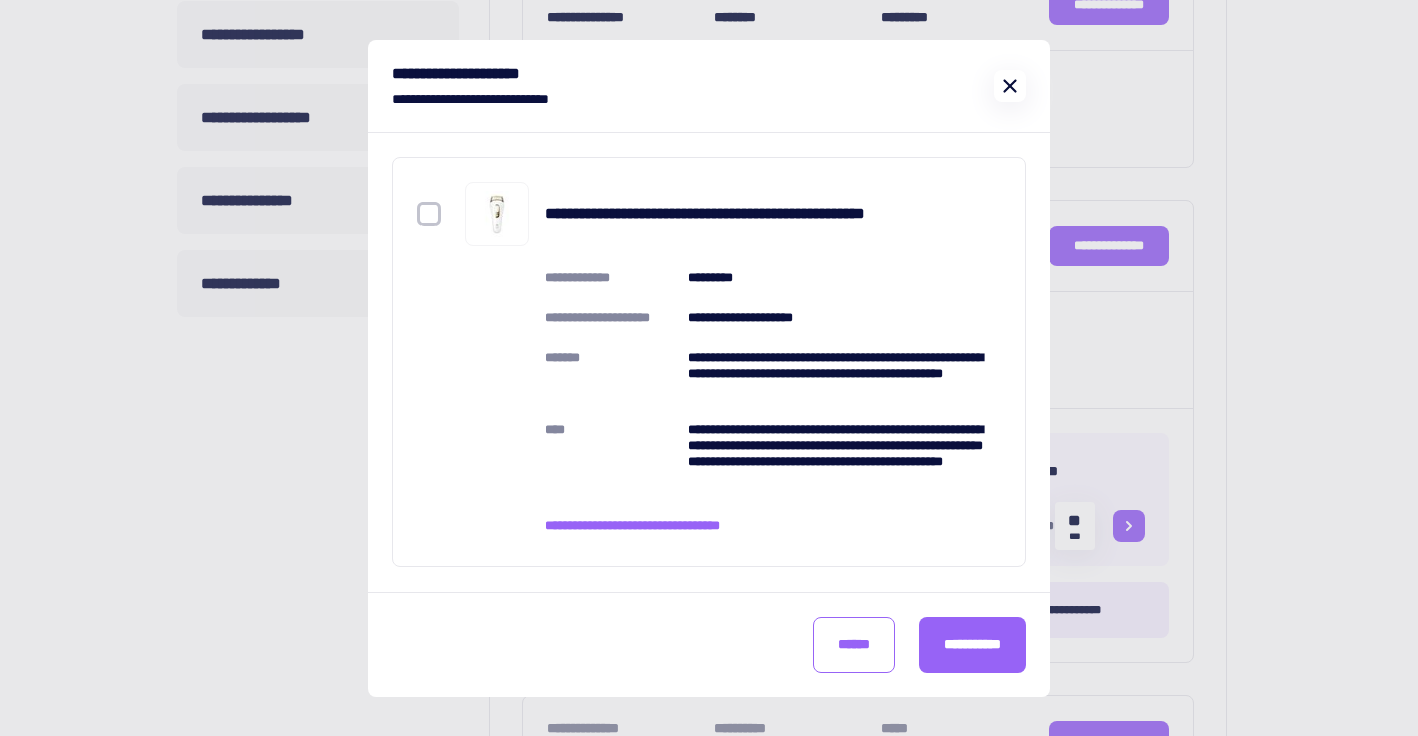 click 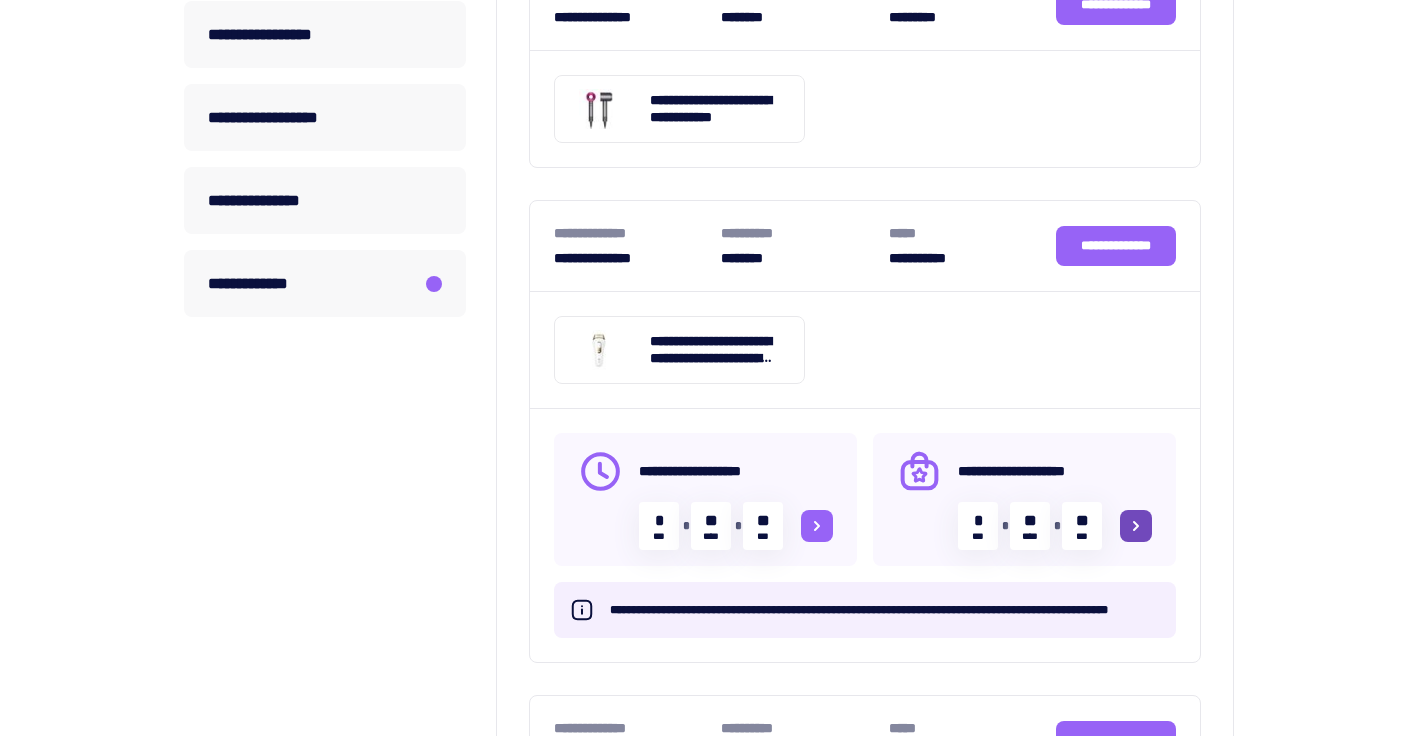 scroll, scrollTop: 0, scrollLeft: 0, axis: both 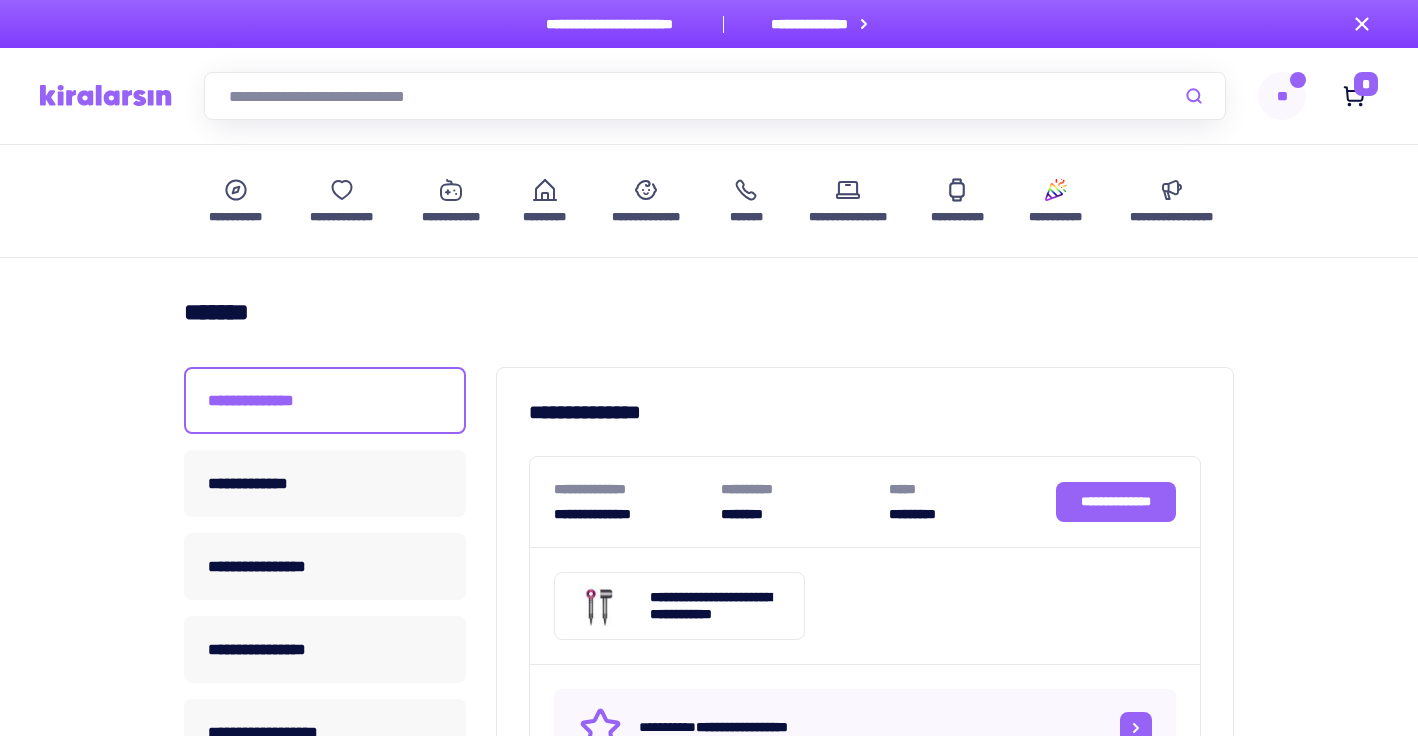 click at bounding box center (106, 95) 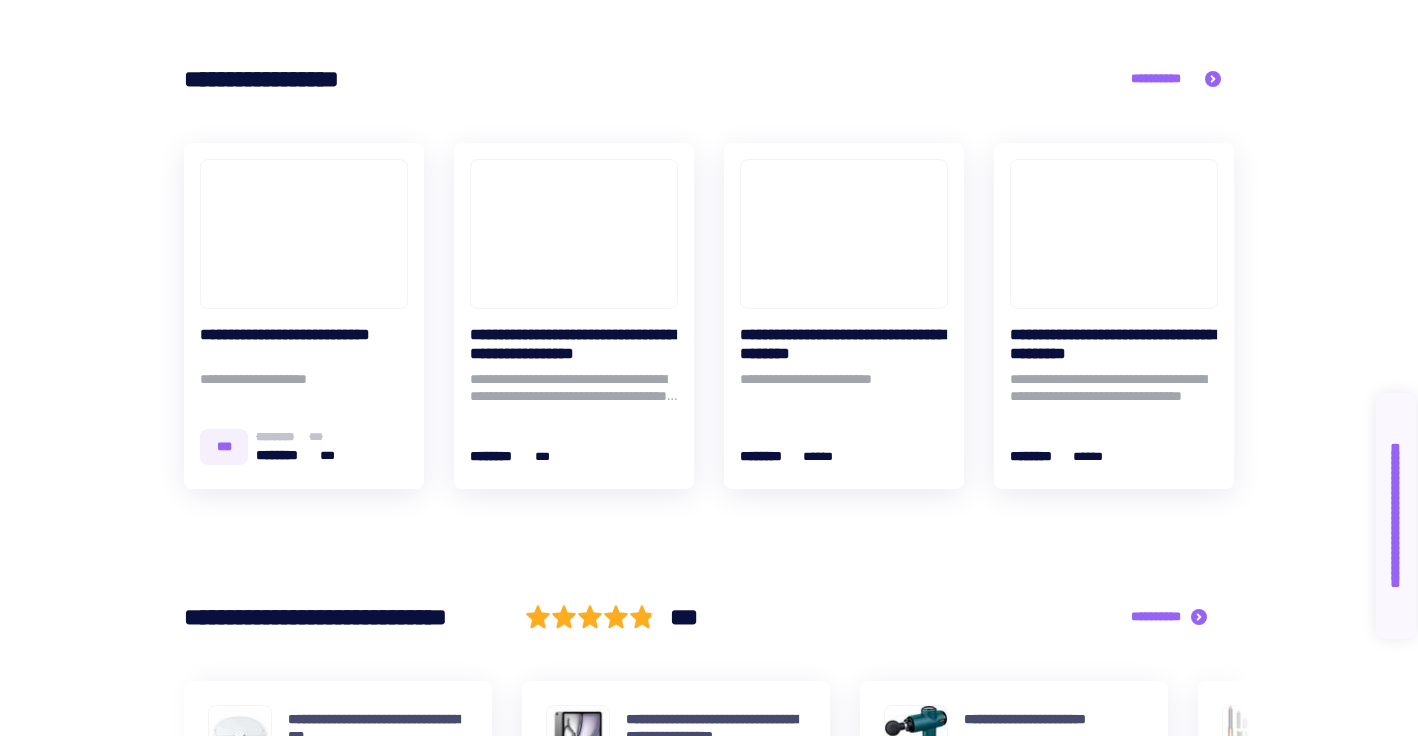 scroll, scrollTop: 1837, scrollLeft: 0, axis: vertical 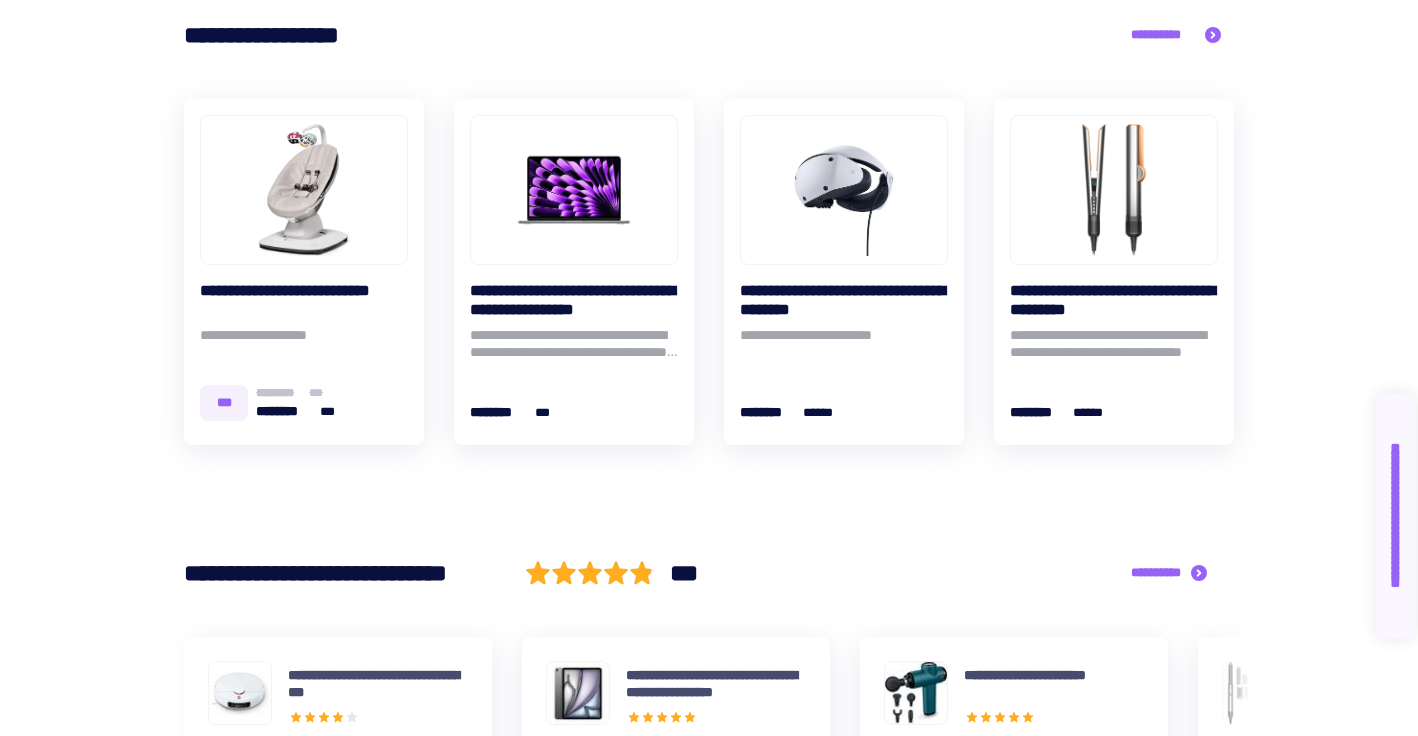 click on "**********" at bounding box center [709, 2050] 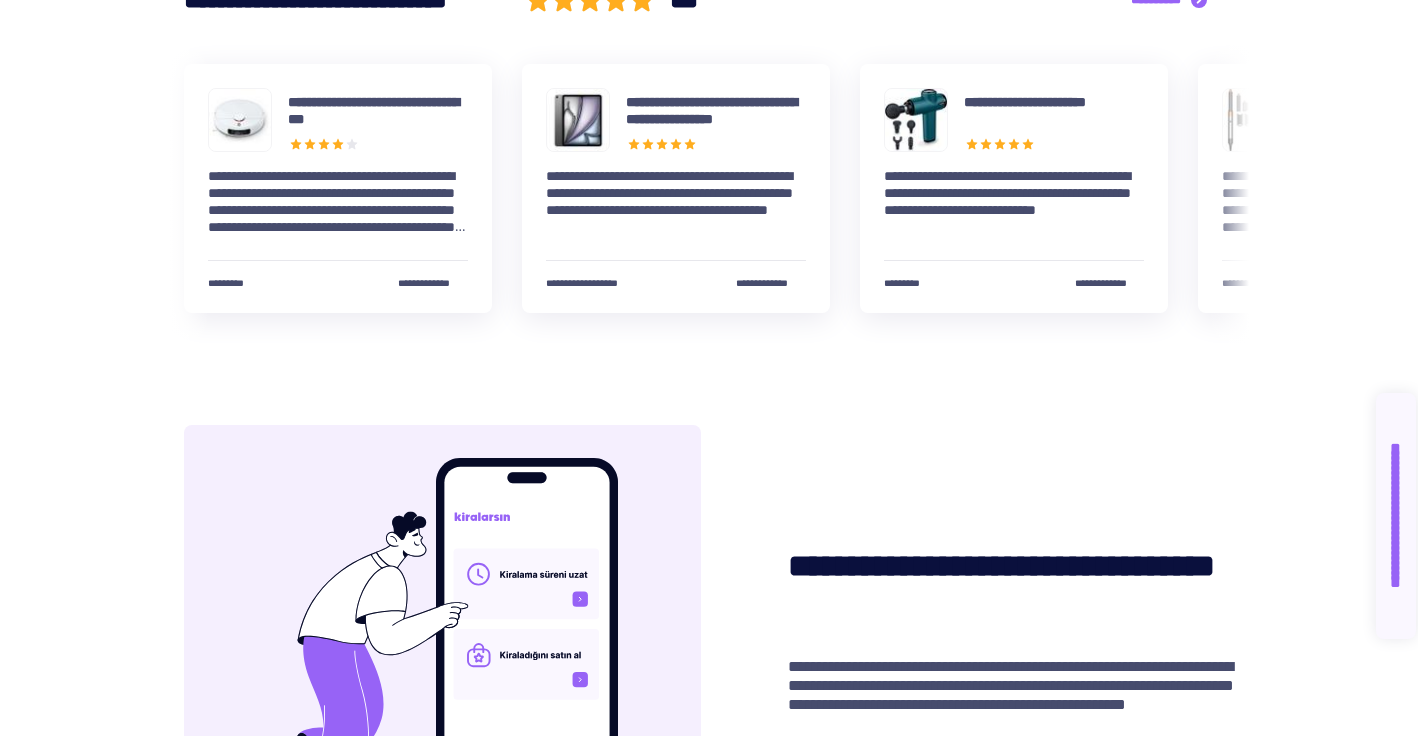 scroll, scrollTop: 2072, scrollLeft: 0, axis: vertical 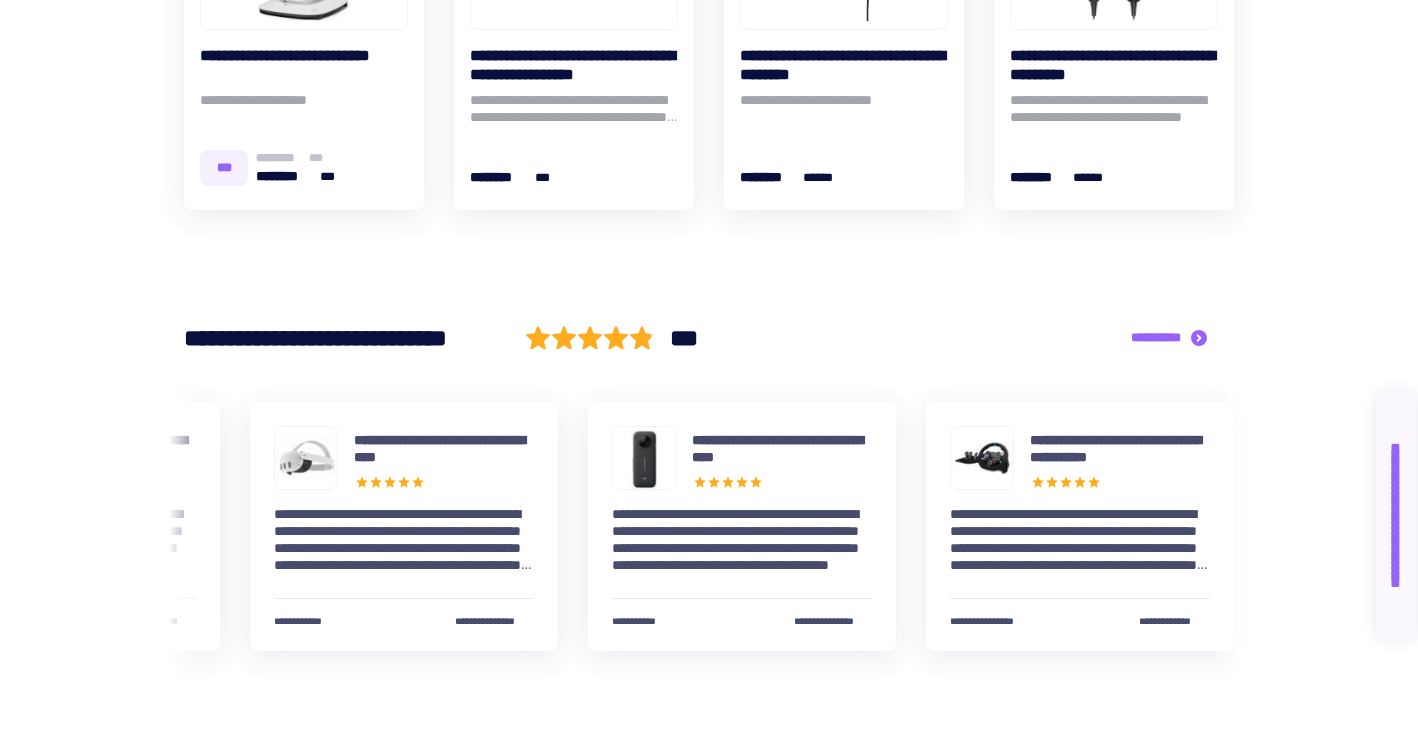 click on "**********" at bounding box center (709, 1815) 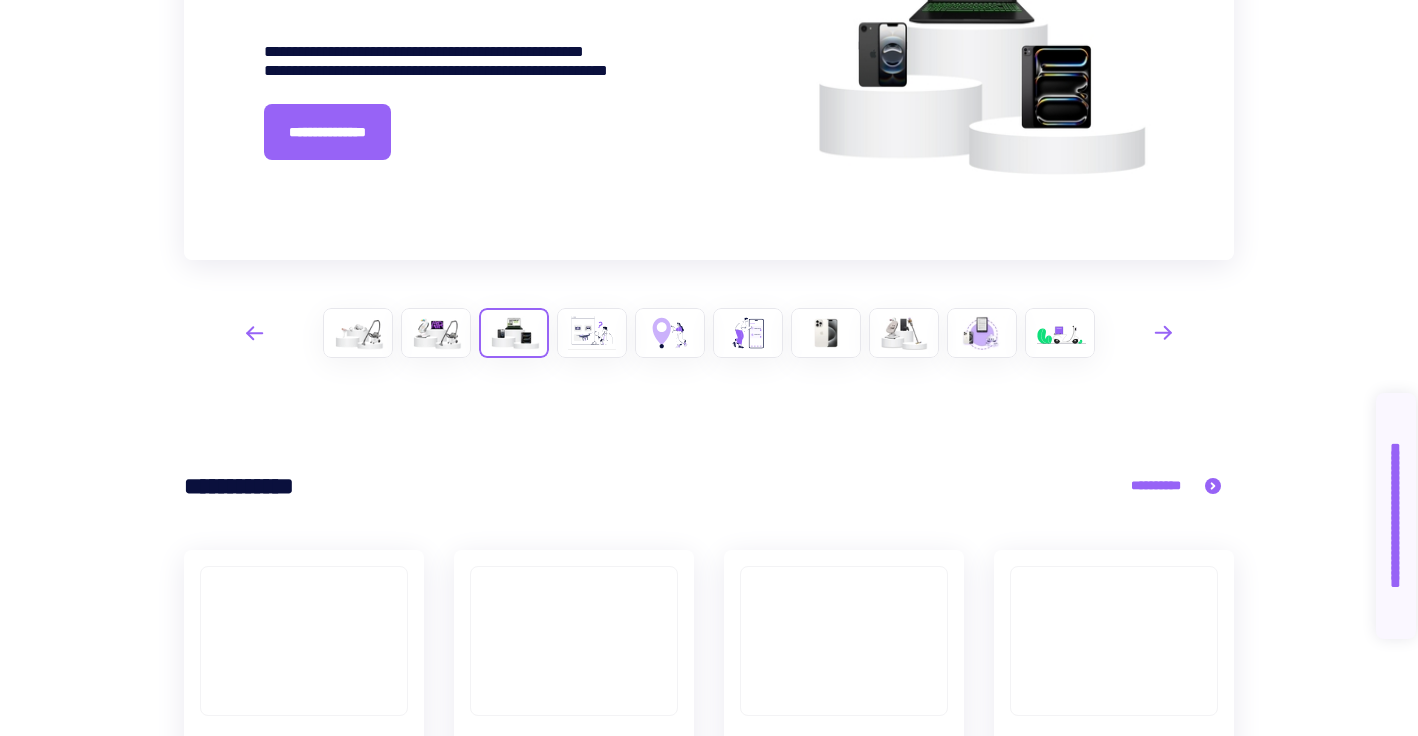 scroll, scrollTop: 144, scrollLeft: 0, axis: vertical 